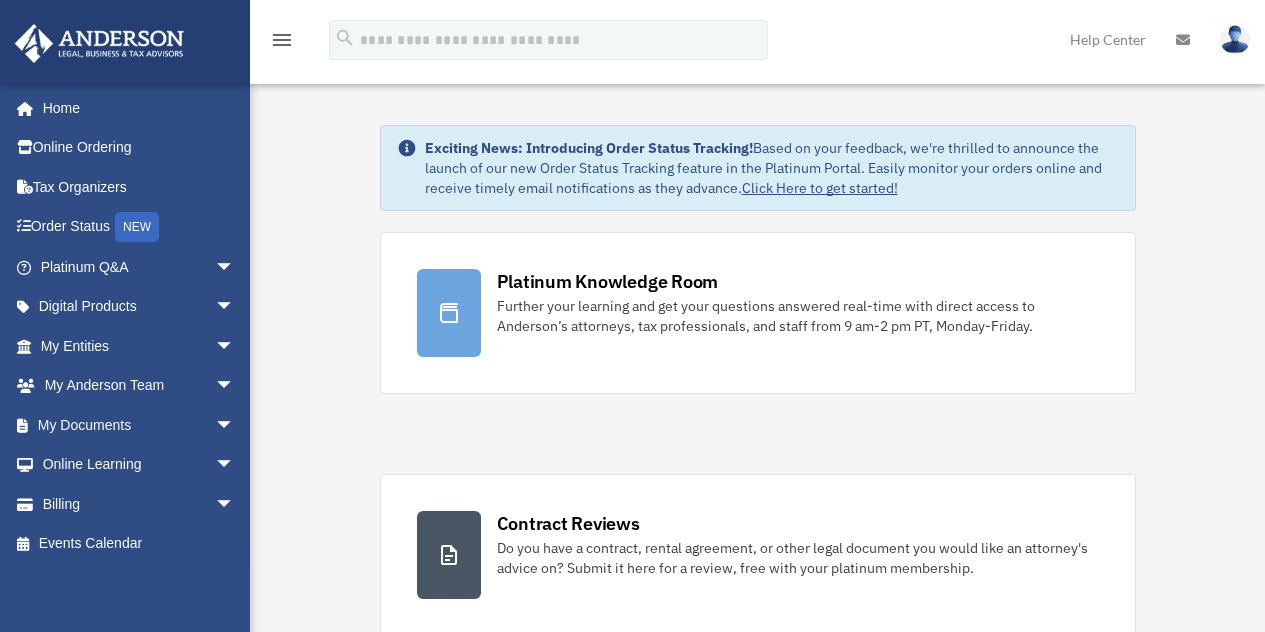 scroll, scrollTop: 0, scrollLeft: 0, axis: both 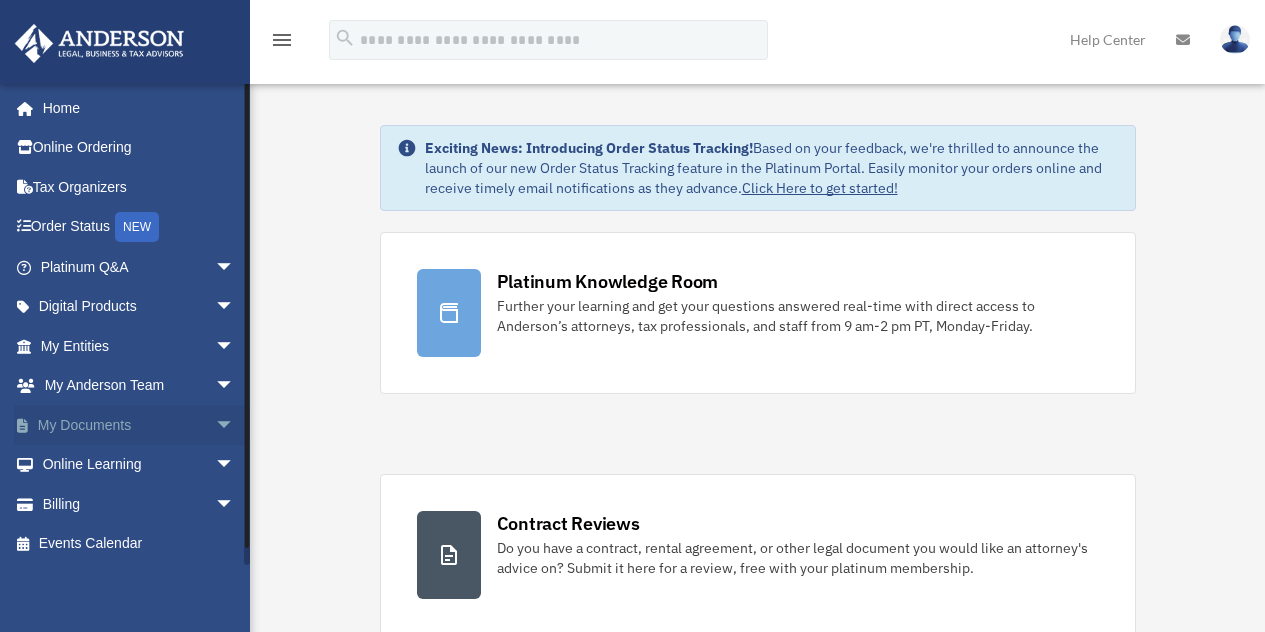 click on "My Documents arrow_drop_down" at bounding box center [139, 425] 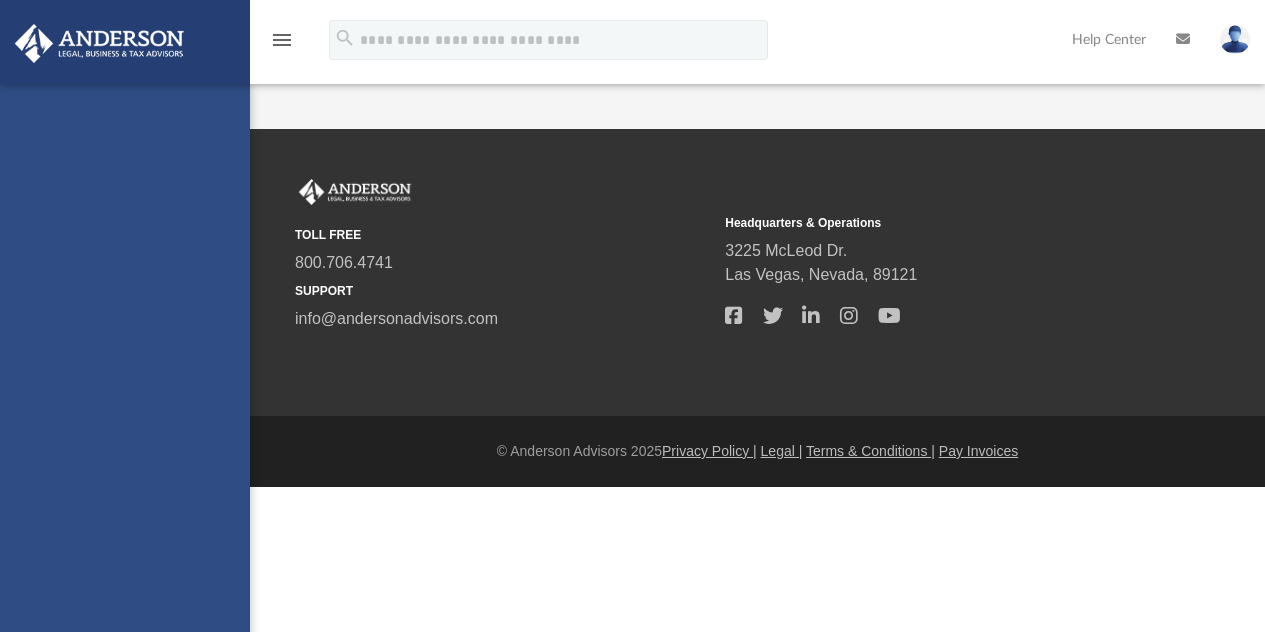 scroll, scrollTop: 0, scrollLeft: 0, axis: both 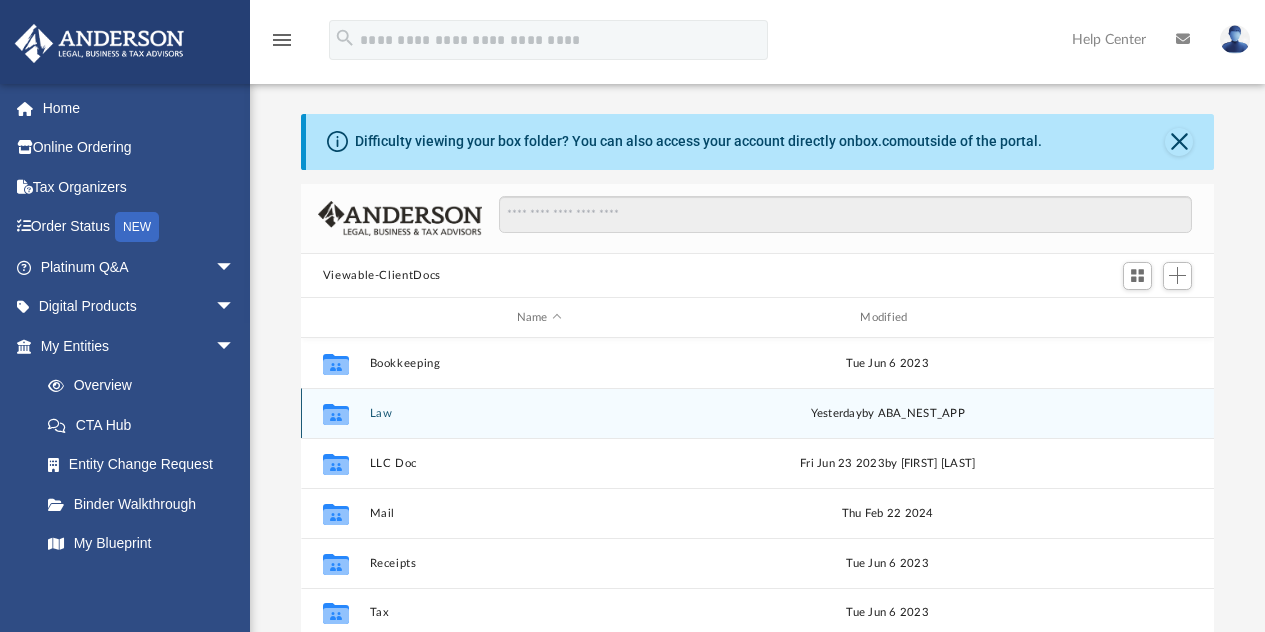 click on "Law" at bounding box center (539, 413) 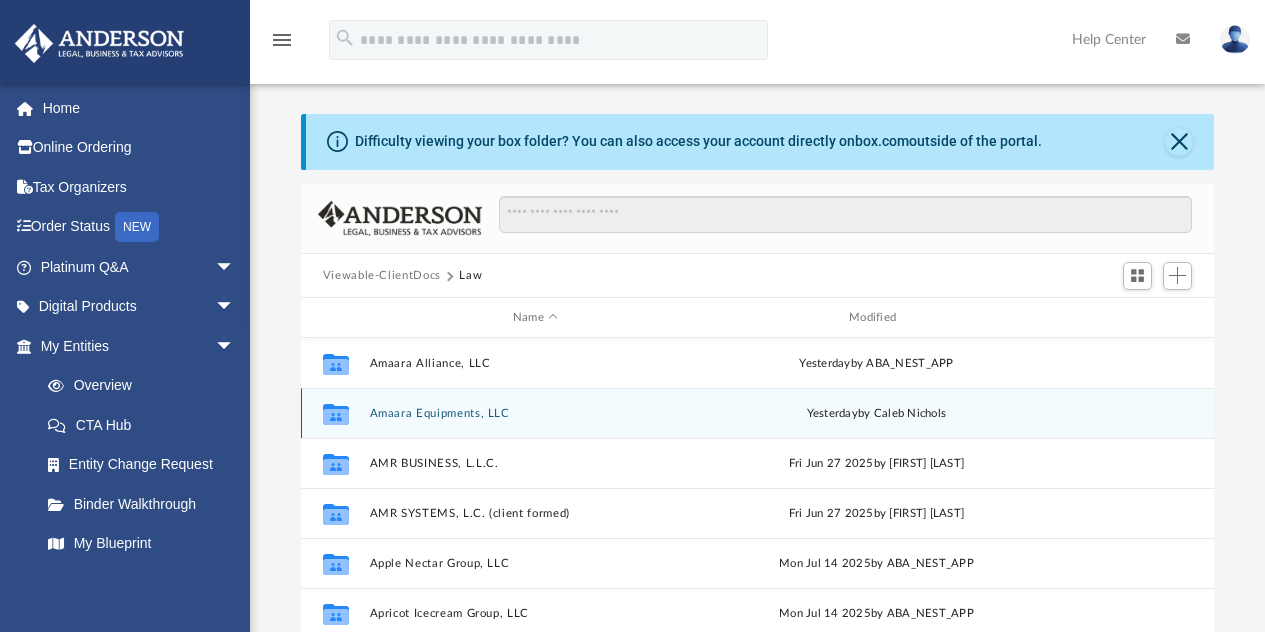 click on "Amaara Equipments, LLC" at bounding box center (535, 413) 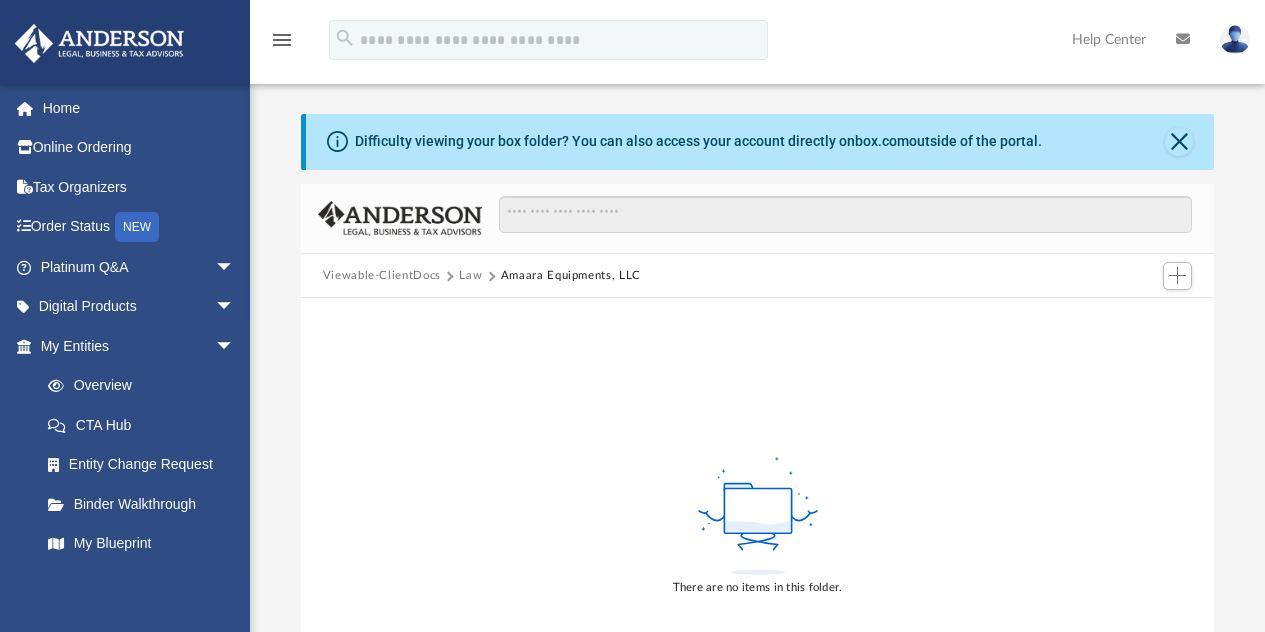 click on "Law" at bounding box center [470, 276] 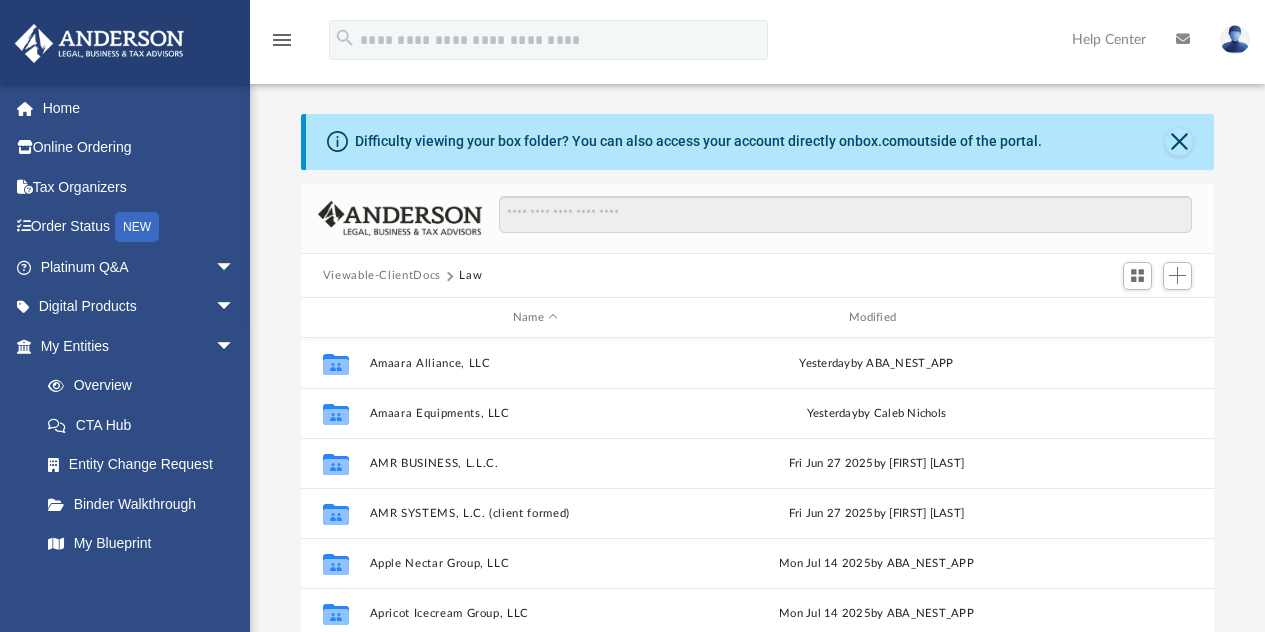 scroll, scrollTop: 16, scrollLeft: 16, axis: both 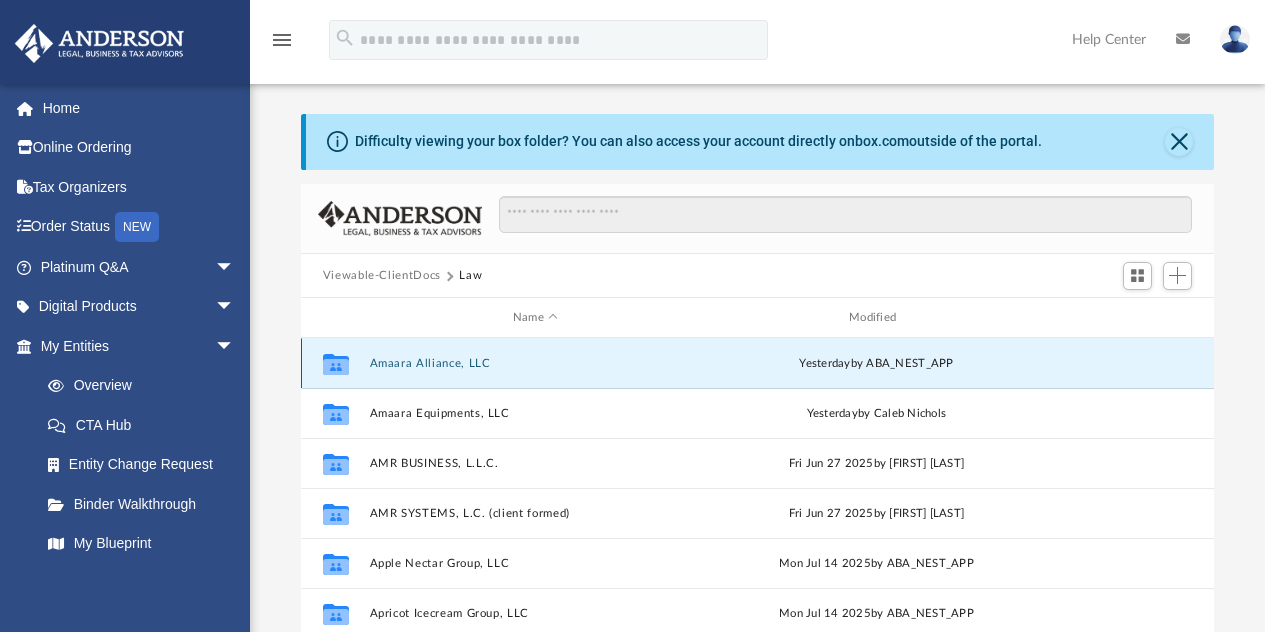 click on "Amaara Alliance, LLC" at bounding box center (535, 363) 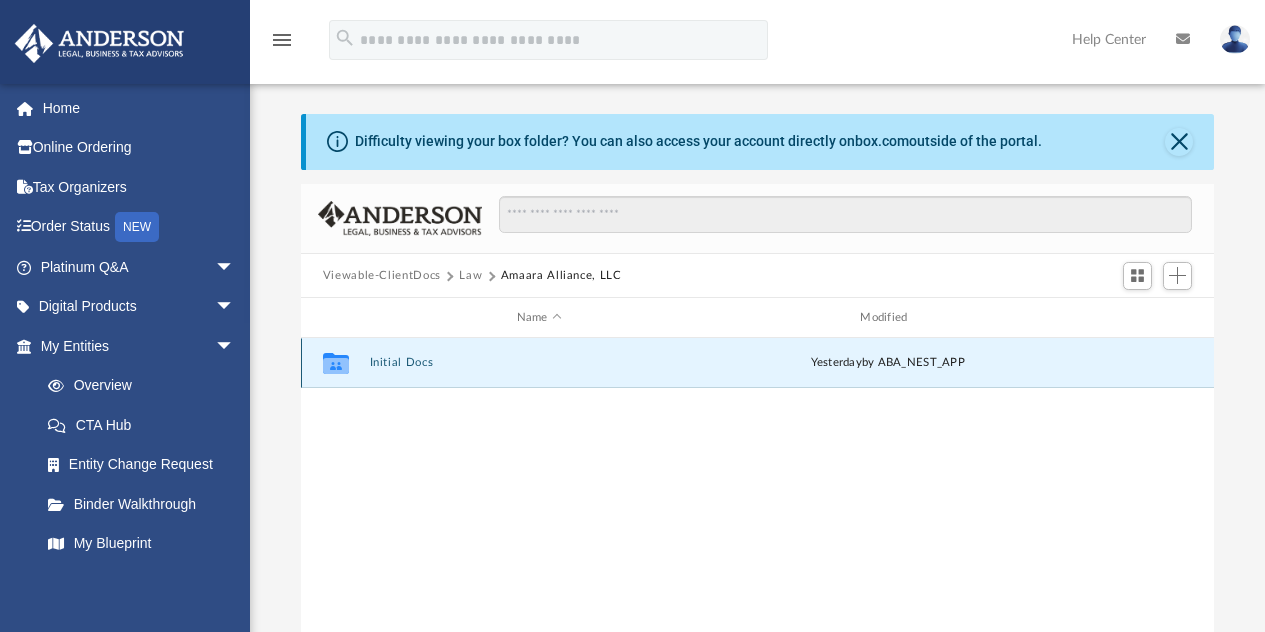 click on "Initial Docs" at bounding box center (539, 363) 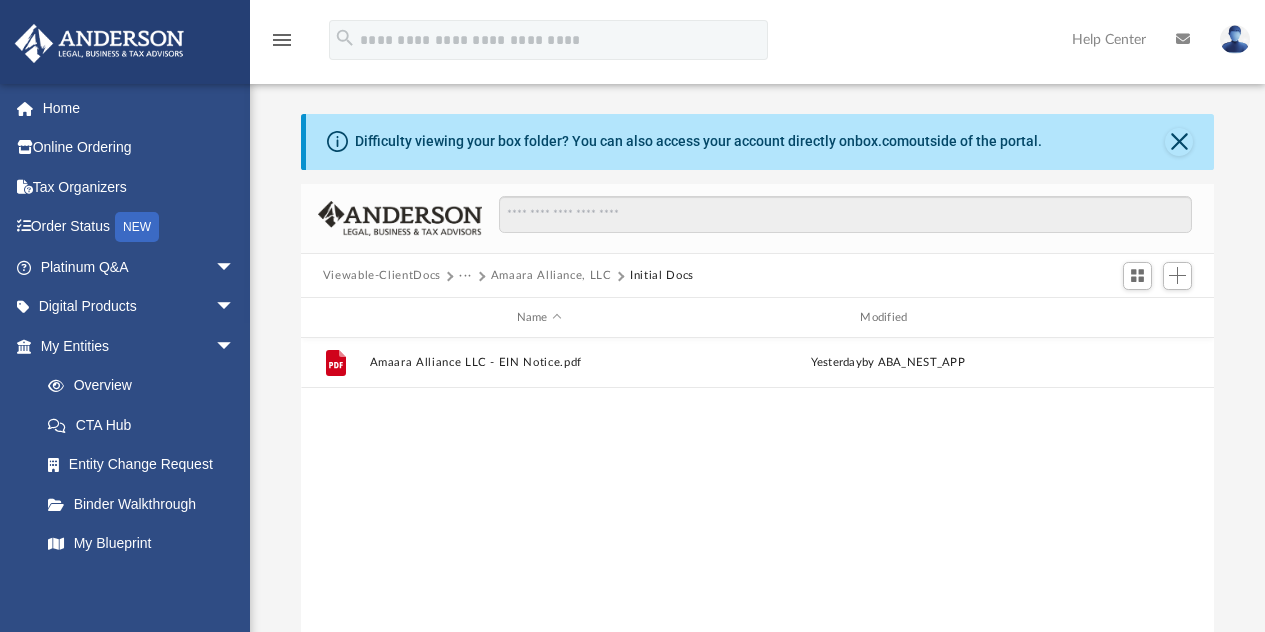 click on "Amaara Alliance, LLC" at bounding box center [551, 276] 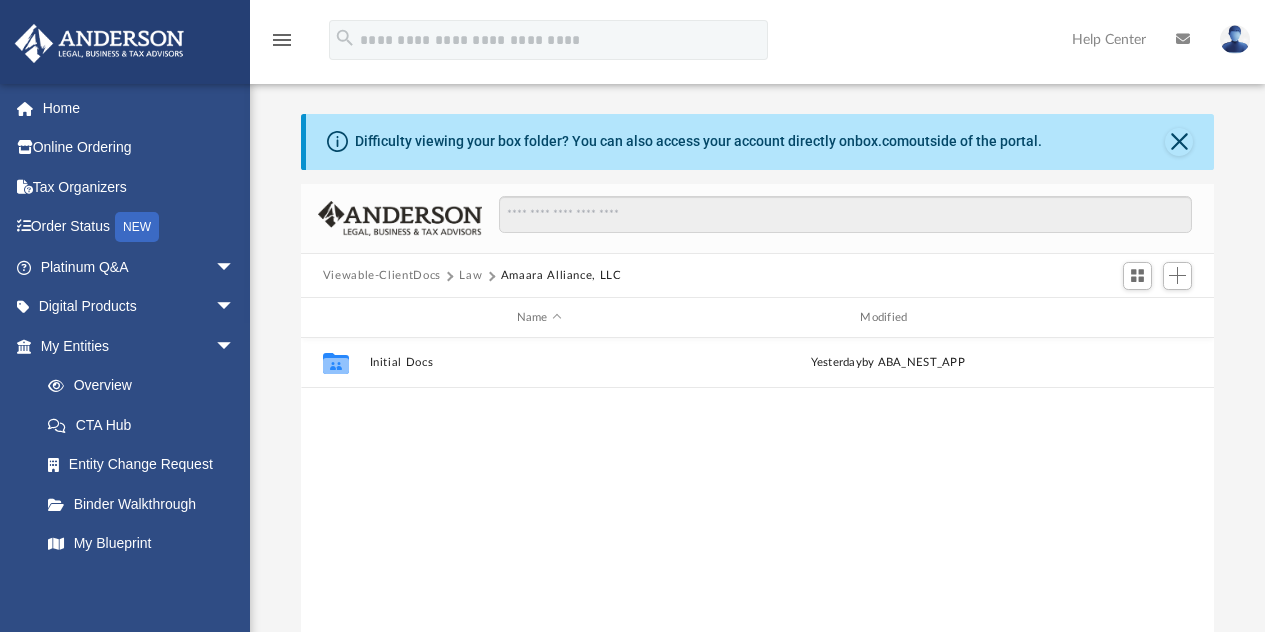 click on "Law" at bounding box center [470, 276] 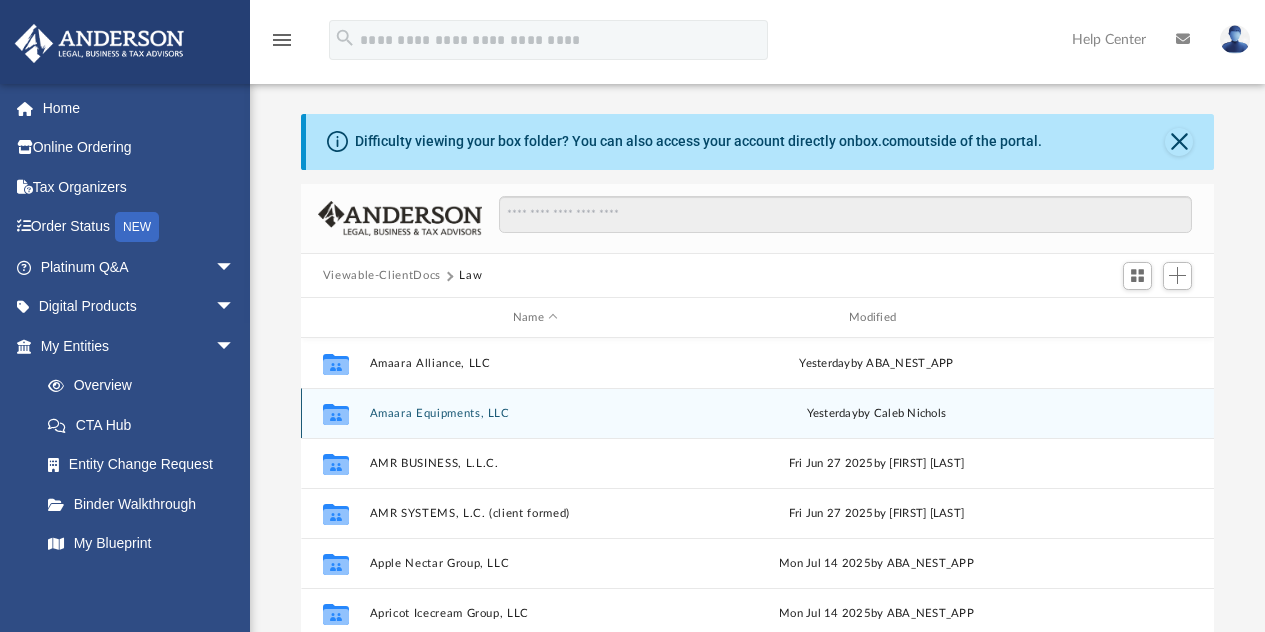 click on "Collaborated Folder Amaara Equipments, LLC yesterday  by Caleb Nichols" at bounding box center [758, 413] 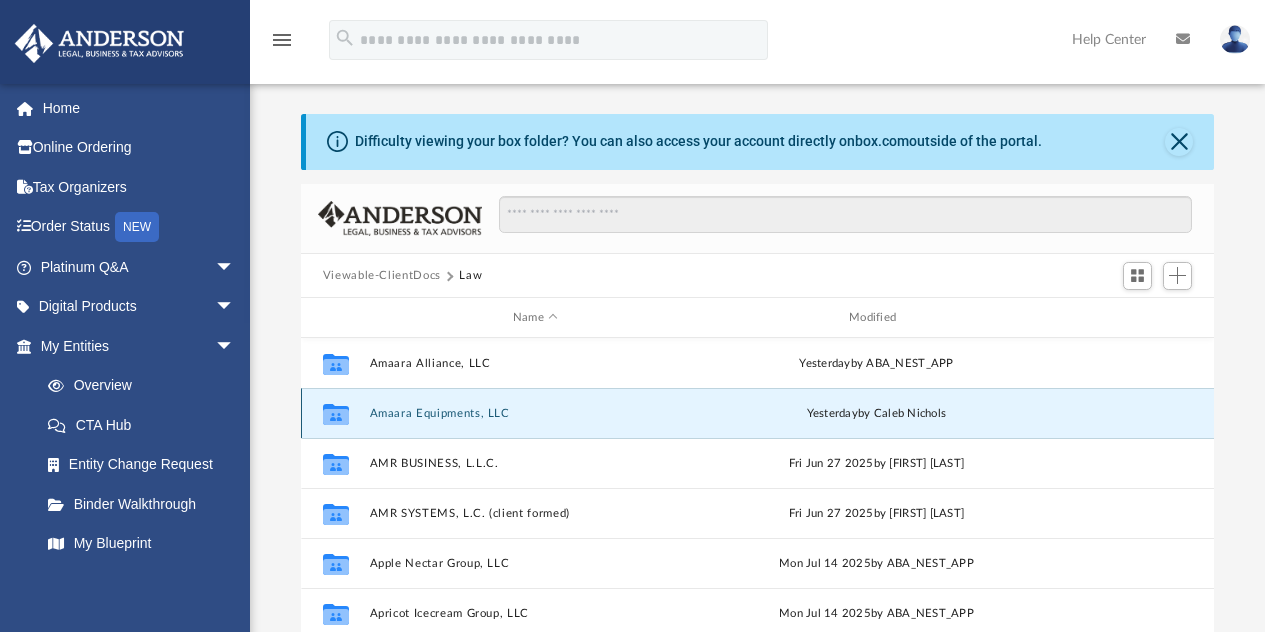 click on "Collaborated Folder Amaara Equipments, LLC yesterday  by Caleb Nichols" at bounding box center (758, 413) 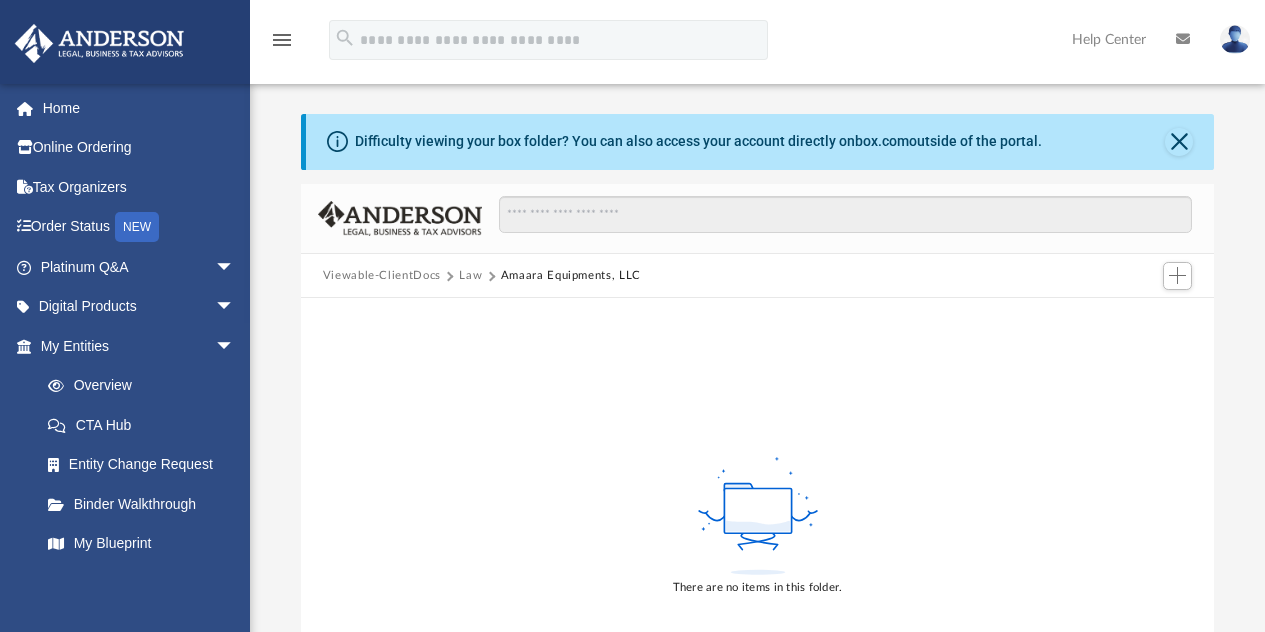 click on "Law" at bounding box center [470, 276] 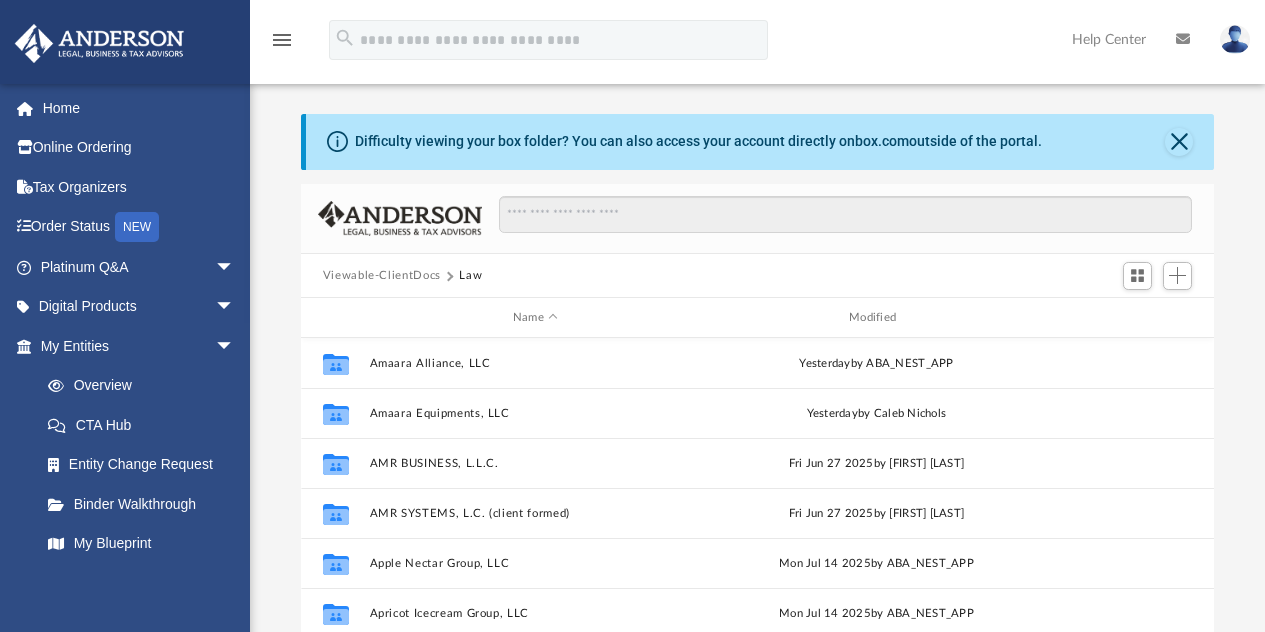 scroll, scrollTop: 16, scrollLeft: 16, axis: both 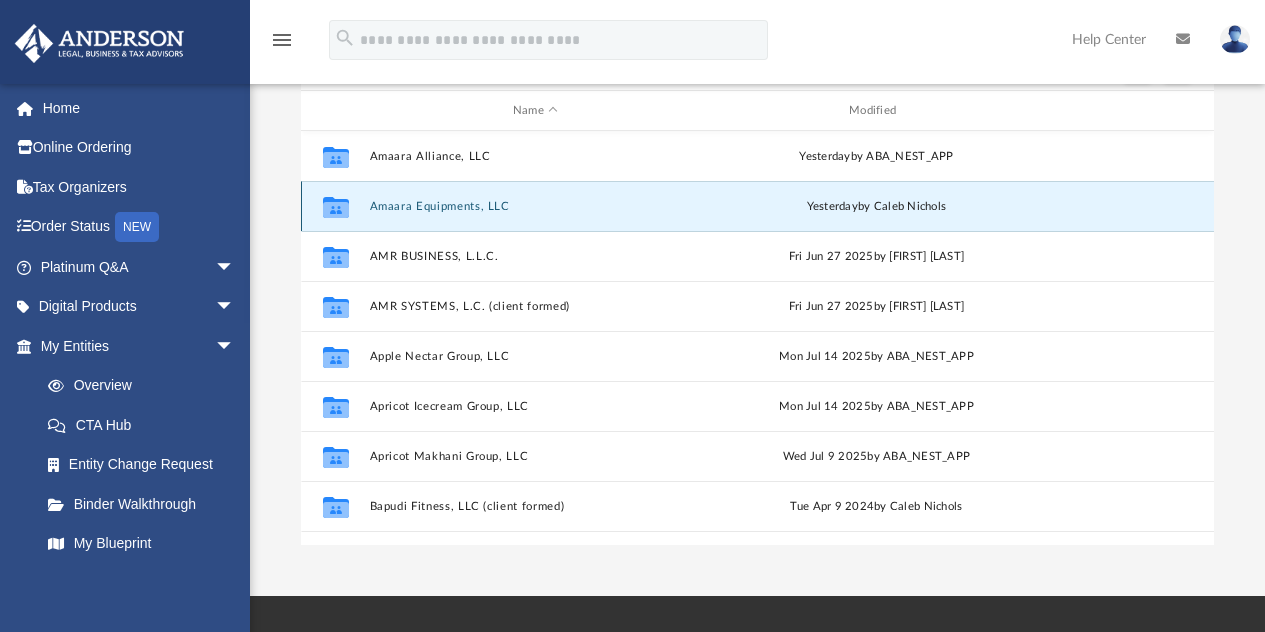 click on "Amaara Equipments, LLC" at bounding box center (535, 206) 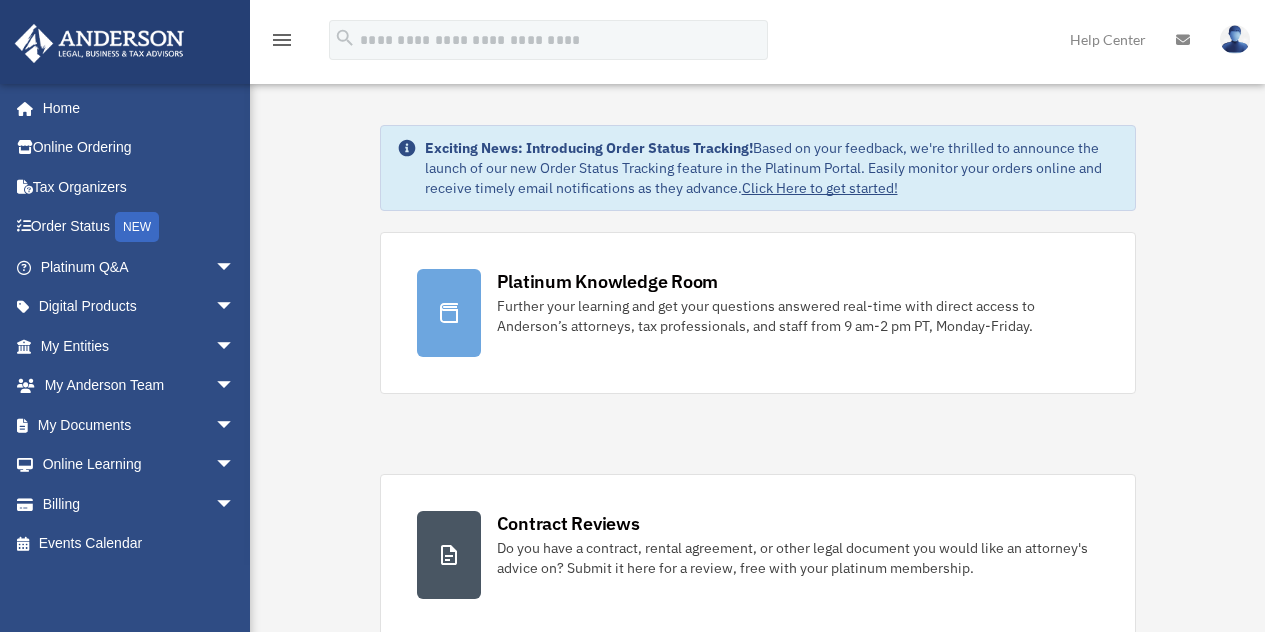 scroll, scrollTop: 0, scrollLeft: 0, axis: both 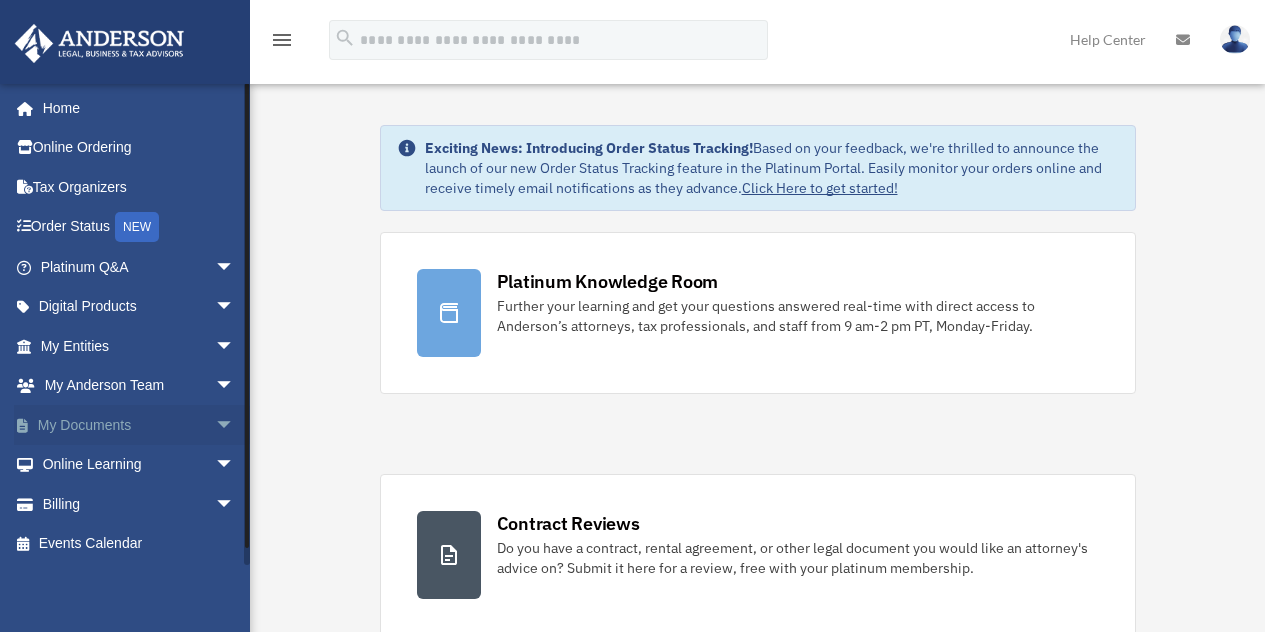 click on "arrow_drop_down" at bounding box center (235, 425) 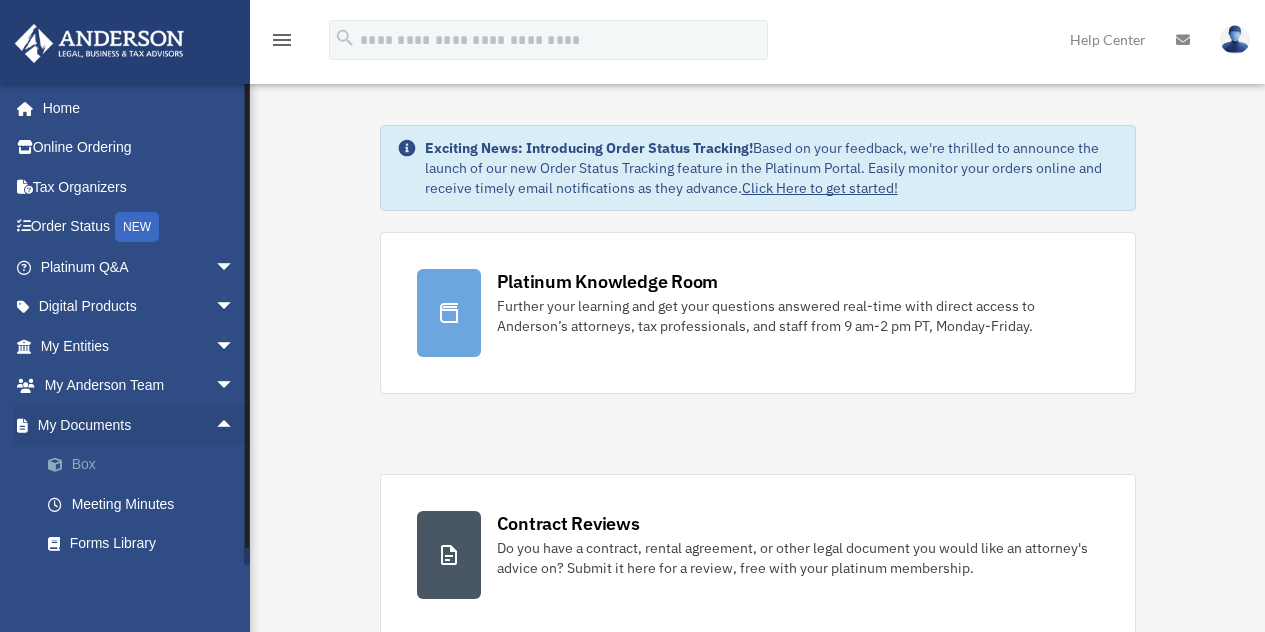 click on "Box" at bounding box center (146, 465) 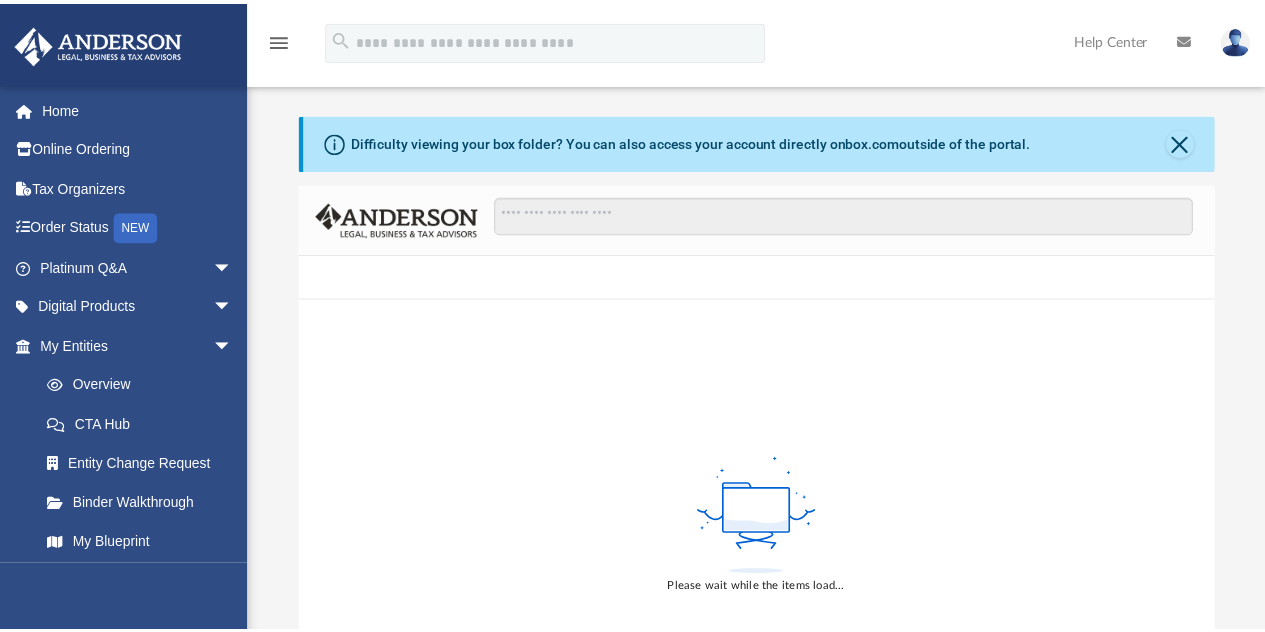 scroll, scrollTop: 0, scrollLeft: 0, axis: both 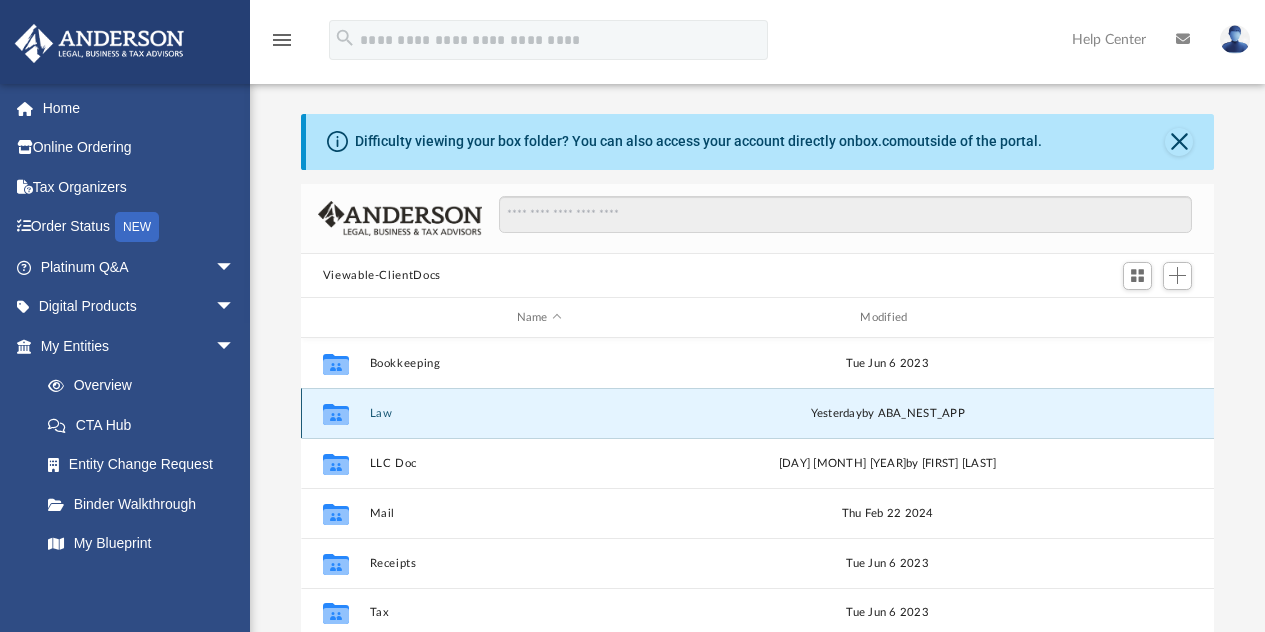 click on "Law" at bounding box center [539, 413] 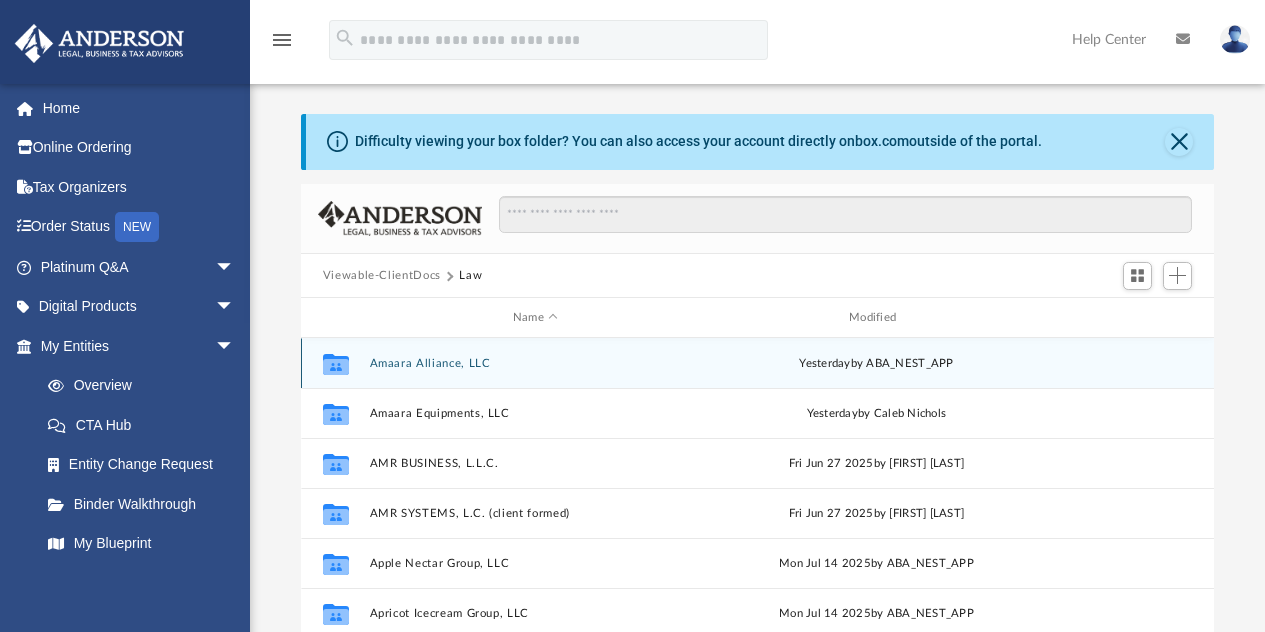 click on "Amaara Alliance, LLC" at bounding box center [535, 363] 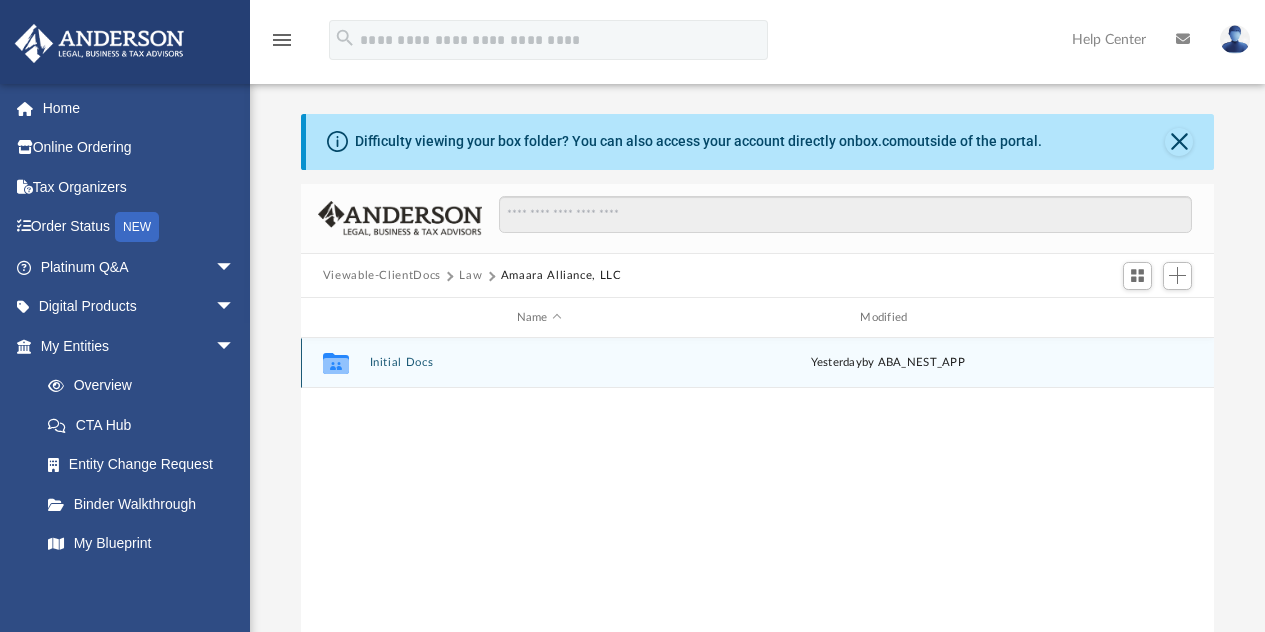 click on "Initial Docs" at bounding box center (539, 363) 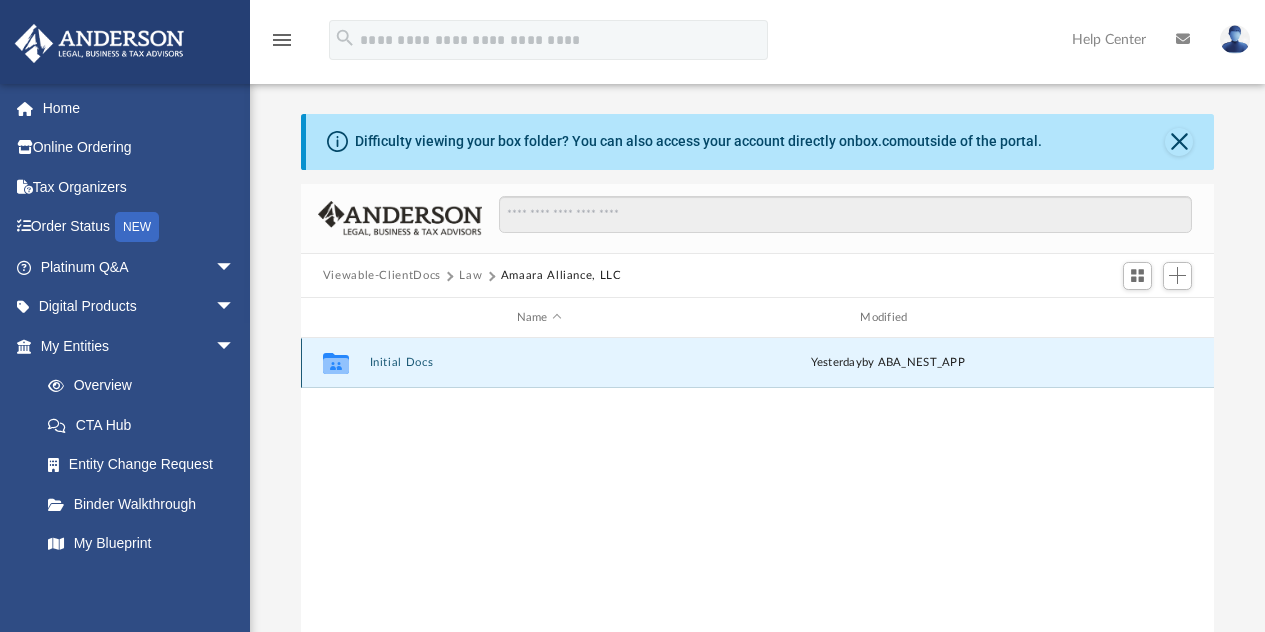 click on "Initial Docs" at bounding box center [539, 363] 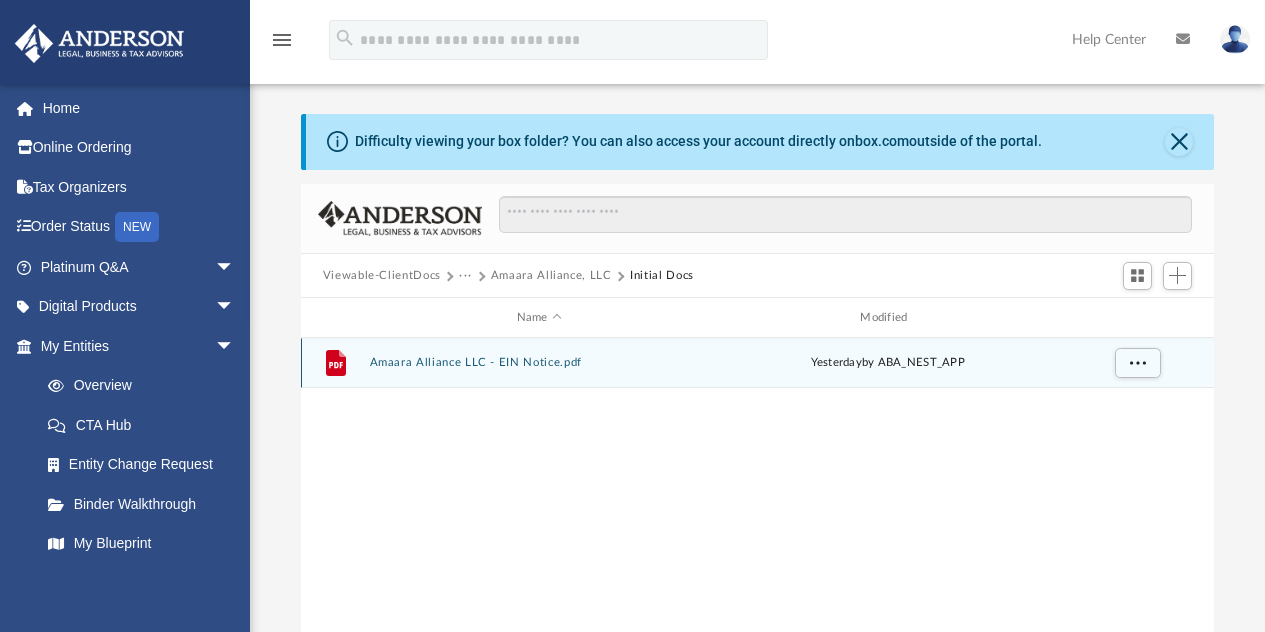 click on "Amaara Alliance LLC - EIN Notice.pdf" at bounding box center (539, 363) 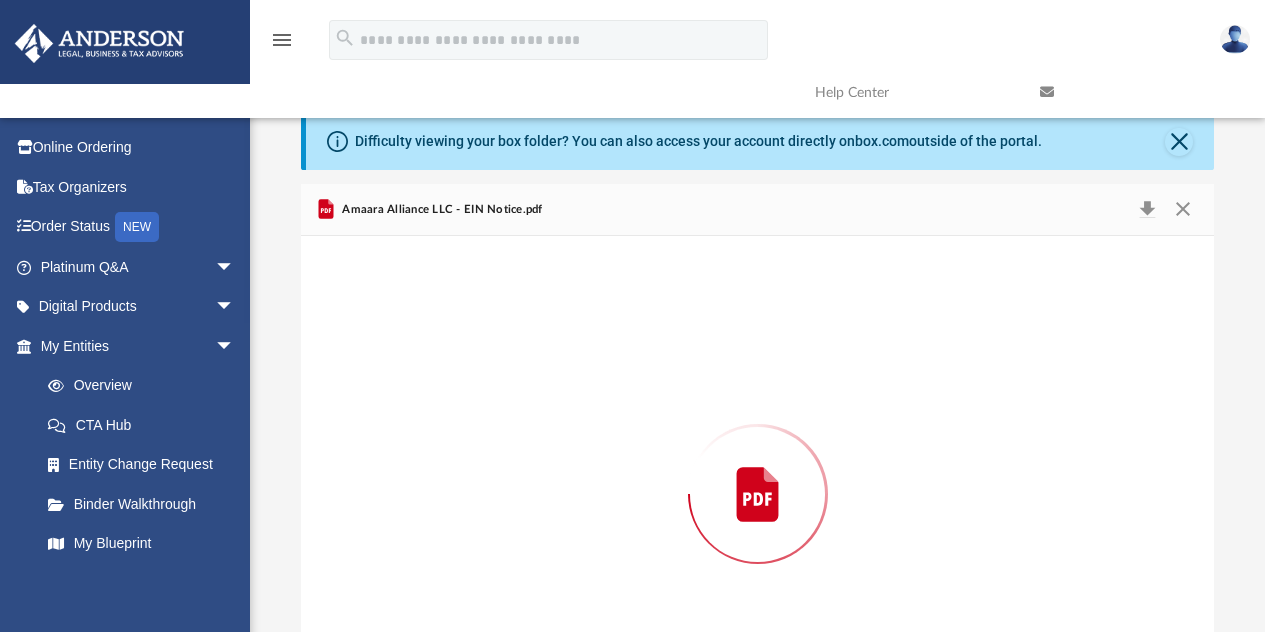 scroll, scrollTop: 120, scrollLeft: 0, axis: vertical 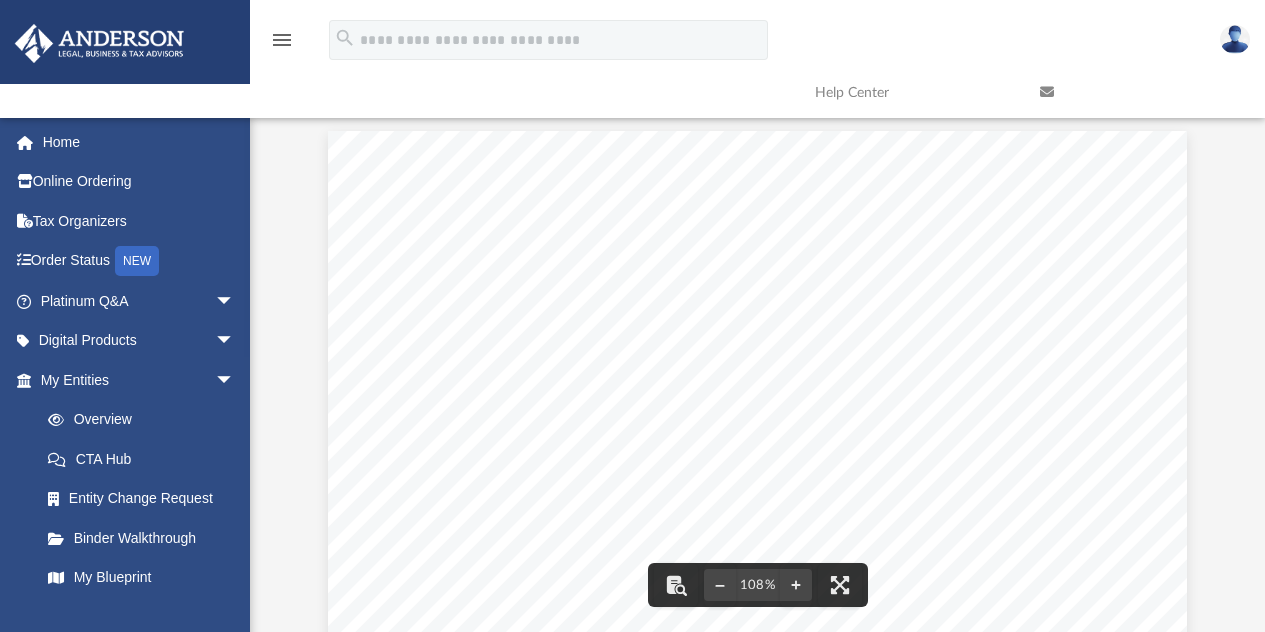 click on "Continue >>" at bounding box center [890, 545] 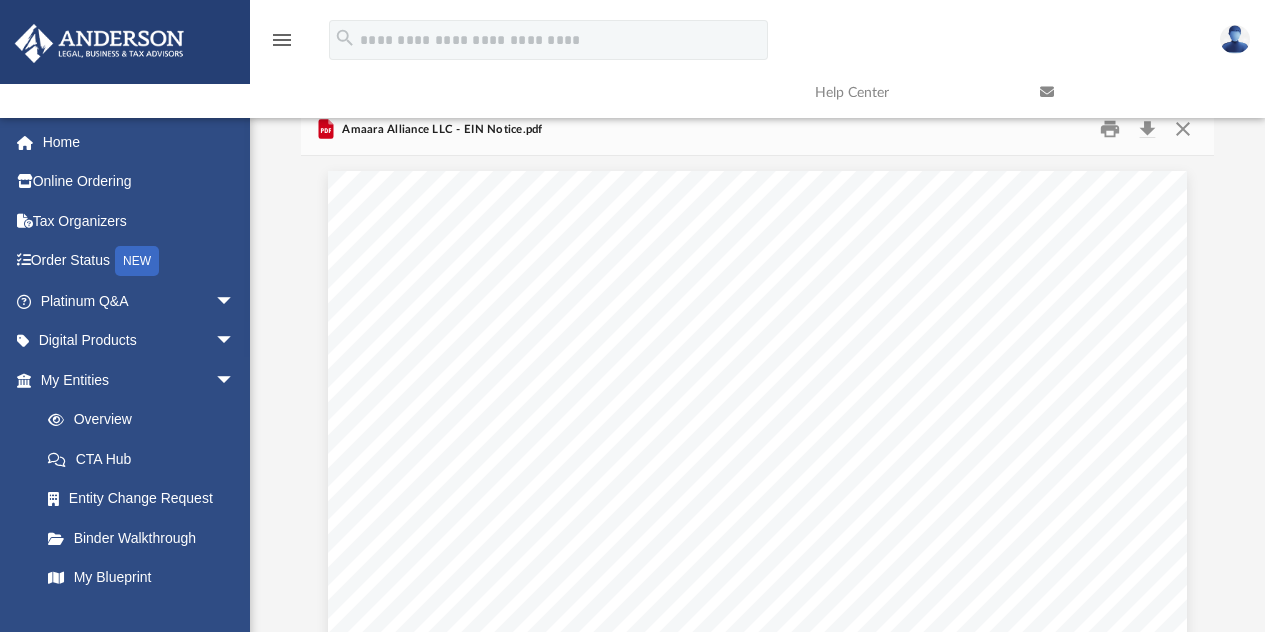 scroll, scrollTop: 34, scrollLeft: 0, axis: vertical 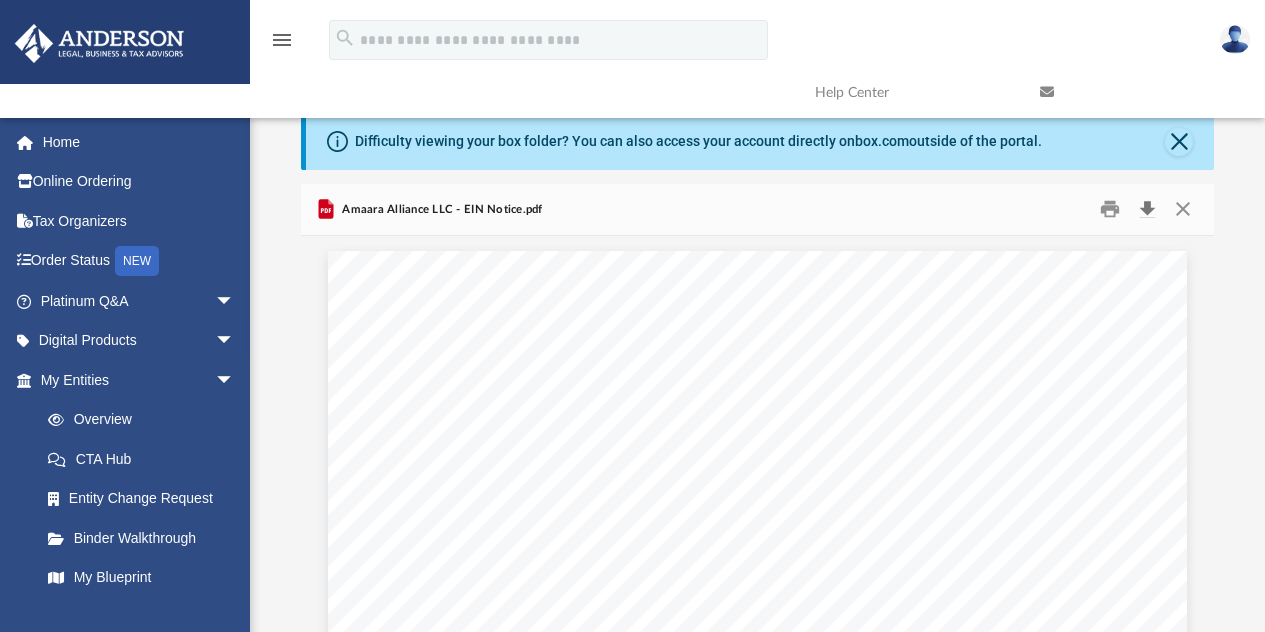 click at bounding box center (1147, 209) 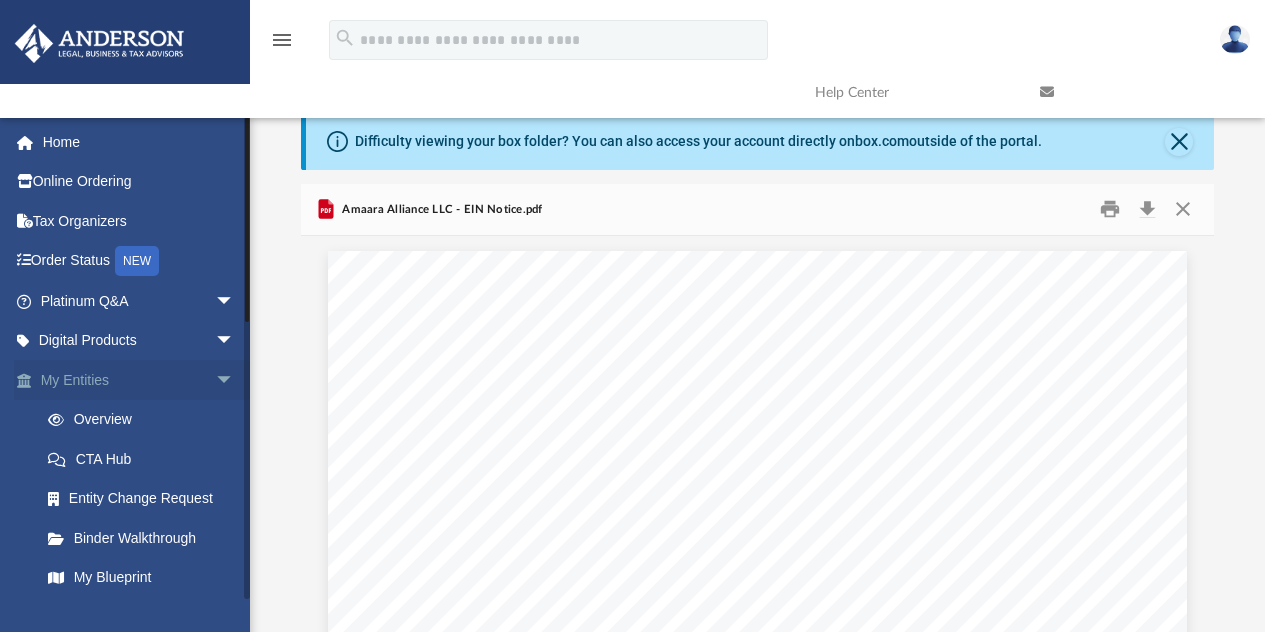click on "My Entities arrow_drop_down" at bounding box center [139, 380] 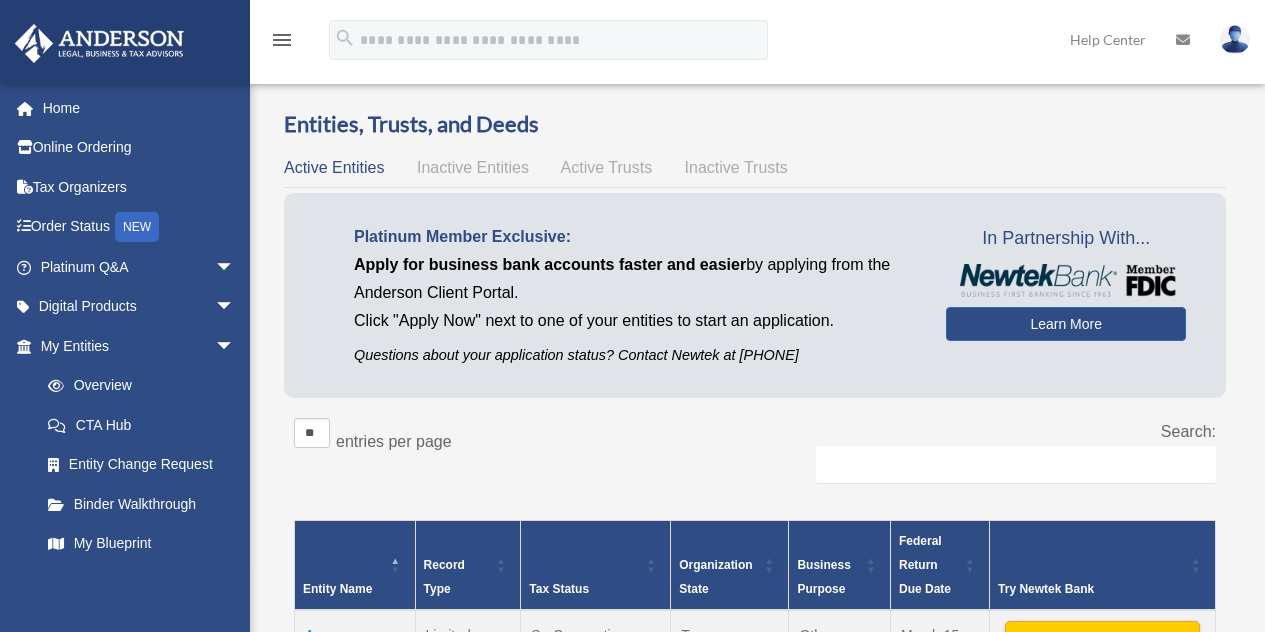 scroll, scrollTop: 0, scrollLeft: 0, axis: both 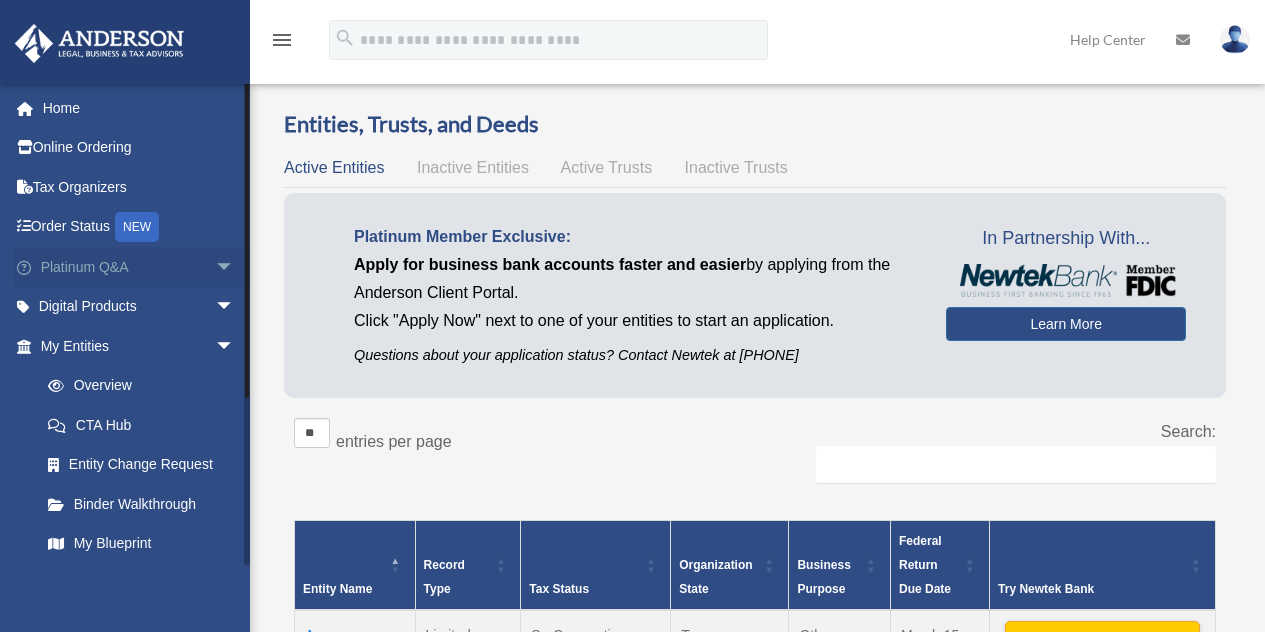click on "Platinum Q&A arrow_drop_down" at bounding box center [139, 267] 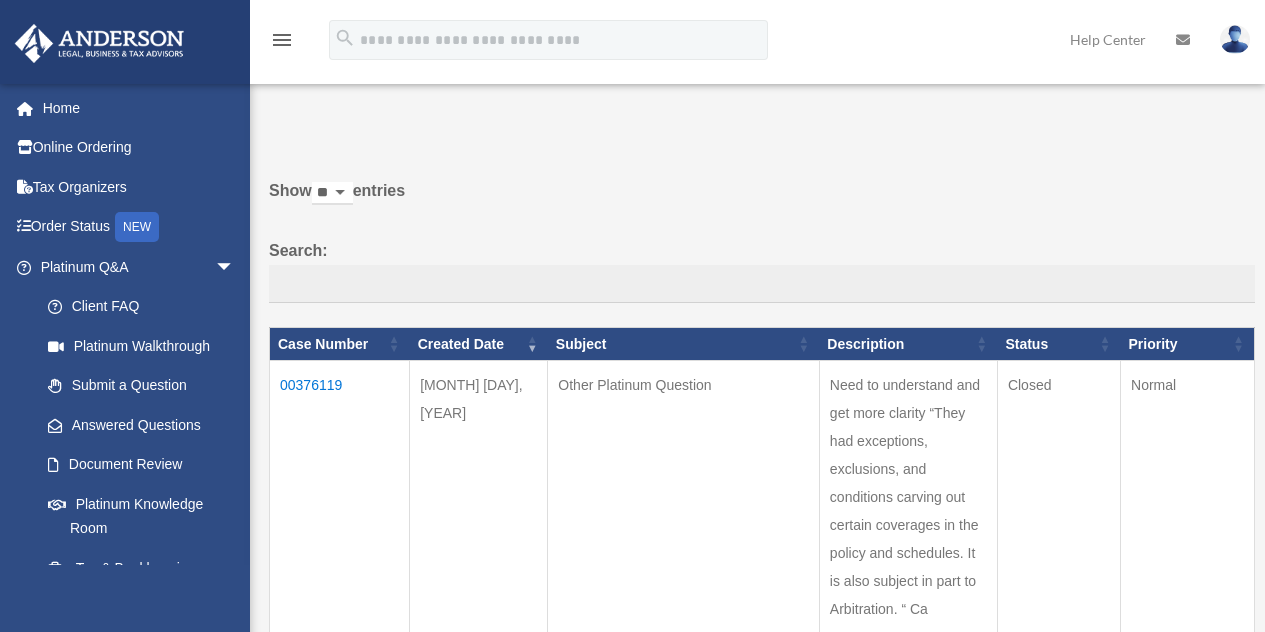 scroll, scrollTop: 0, scrollLeft: 0, axis: both 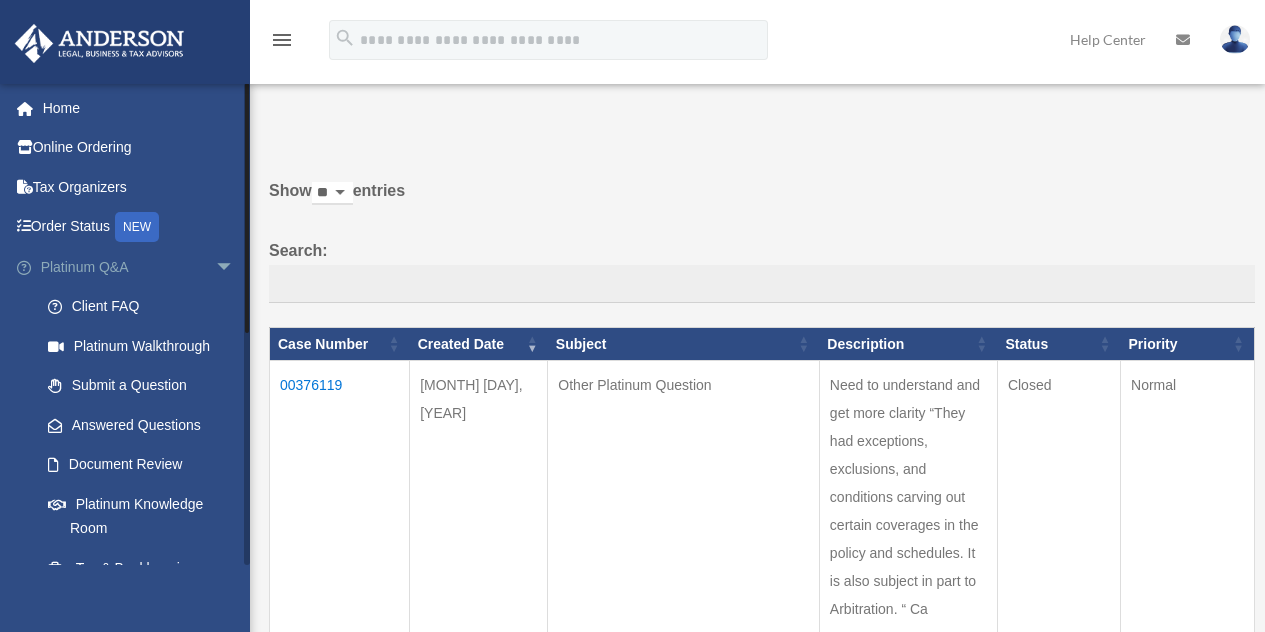 click on "arrow_drop_down" at bounding box center [235, 267] 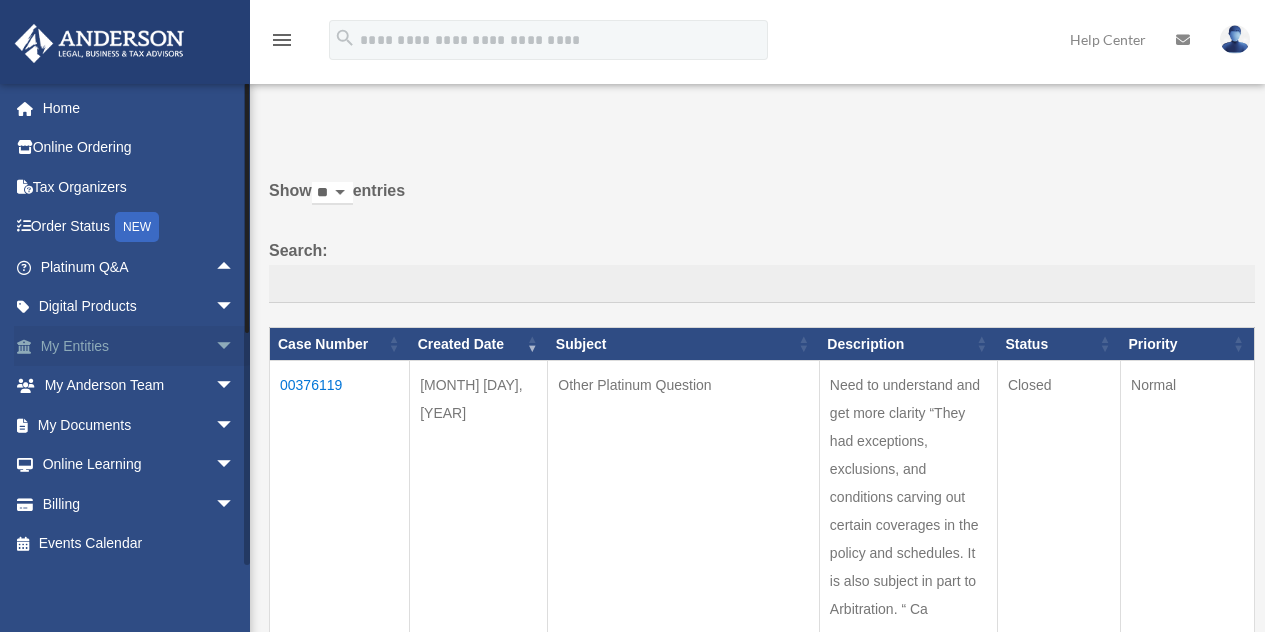 click on "arrow_drop_down" at bounding box center (235, 346) 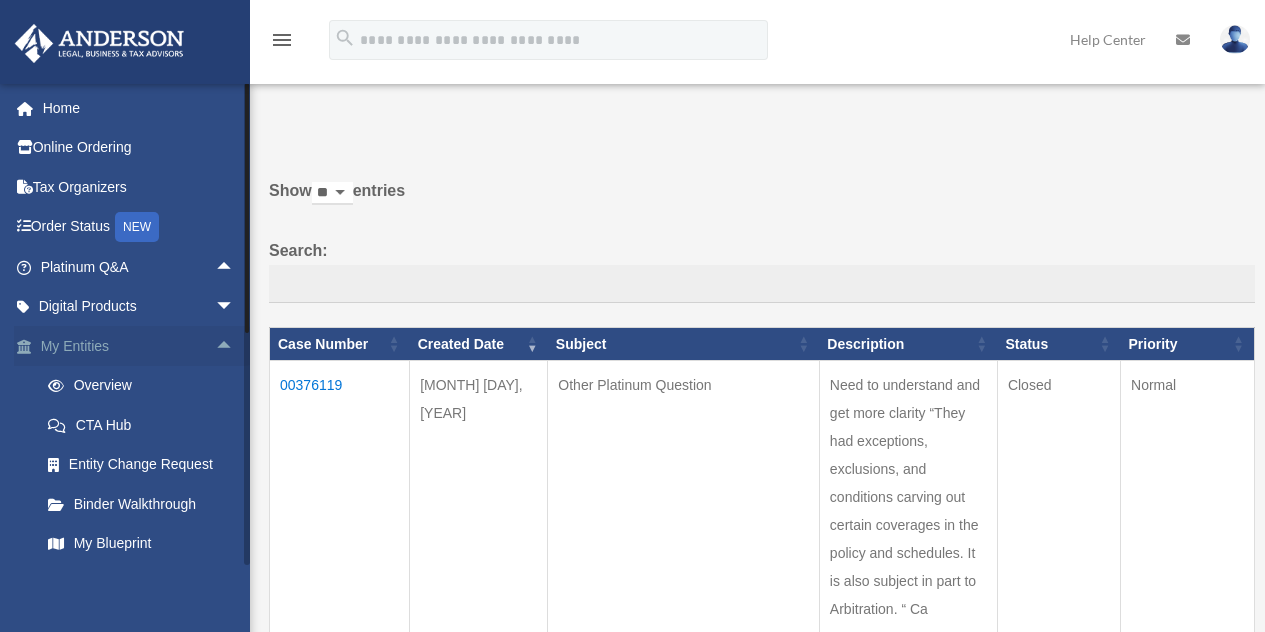 click on "arrow_drop_up" at bounding box center (235, 346) 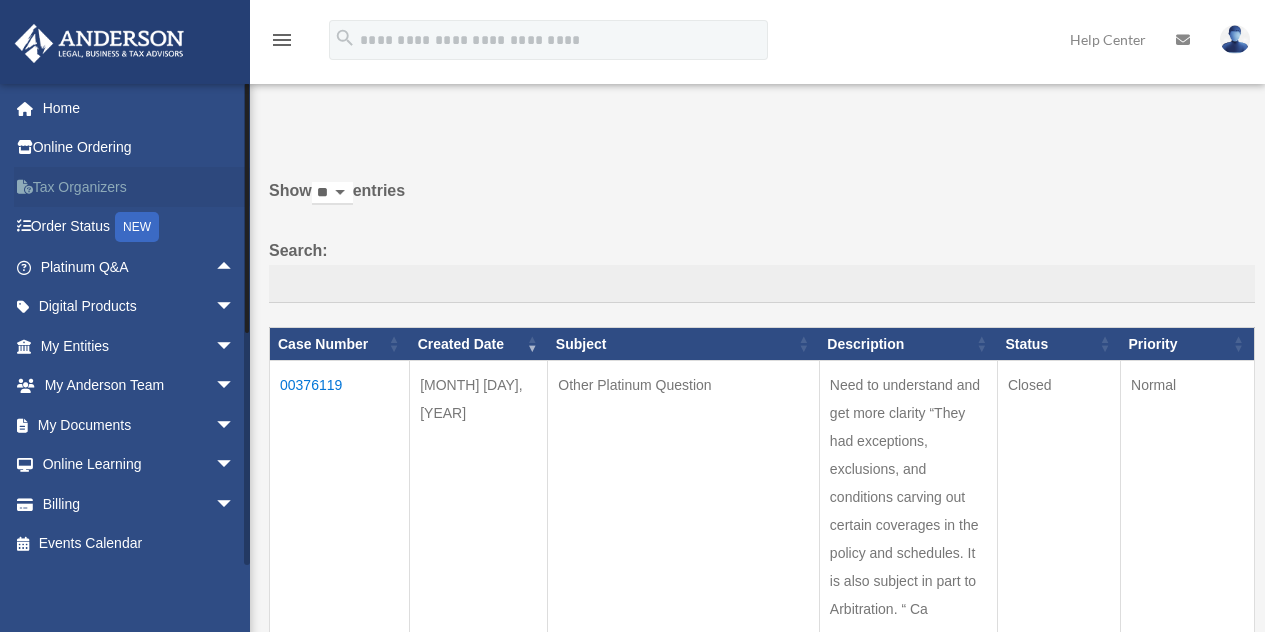 click on "Tax Organizers" at bounding box center [139, 187] 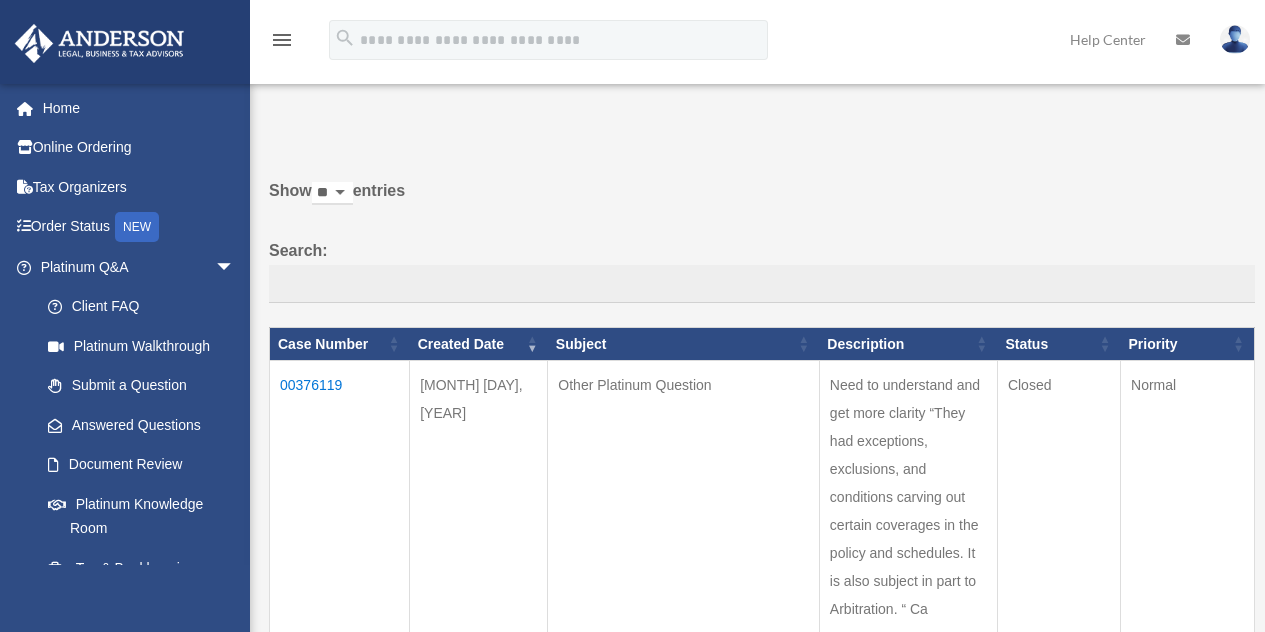 scroll, scrollTop: 0, scrollLeft: 0, axis: both 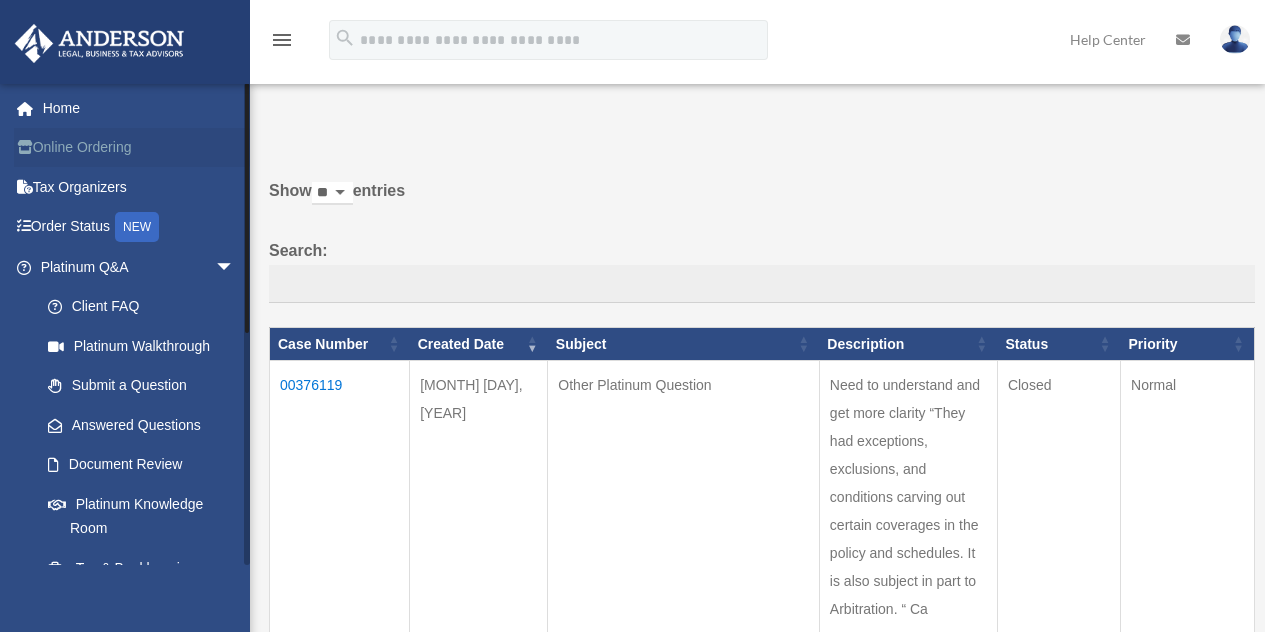 click on "Online Ordering" at bounding box center (139, 148) 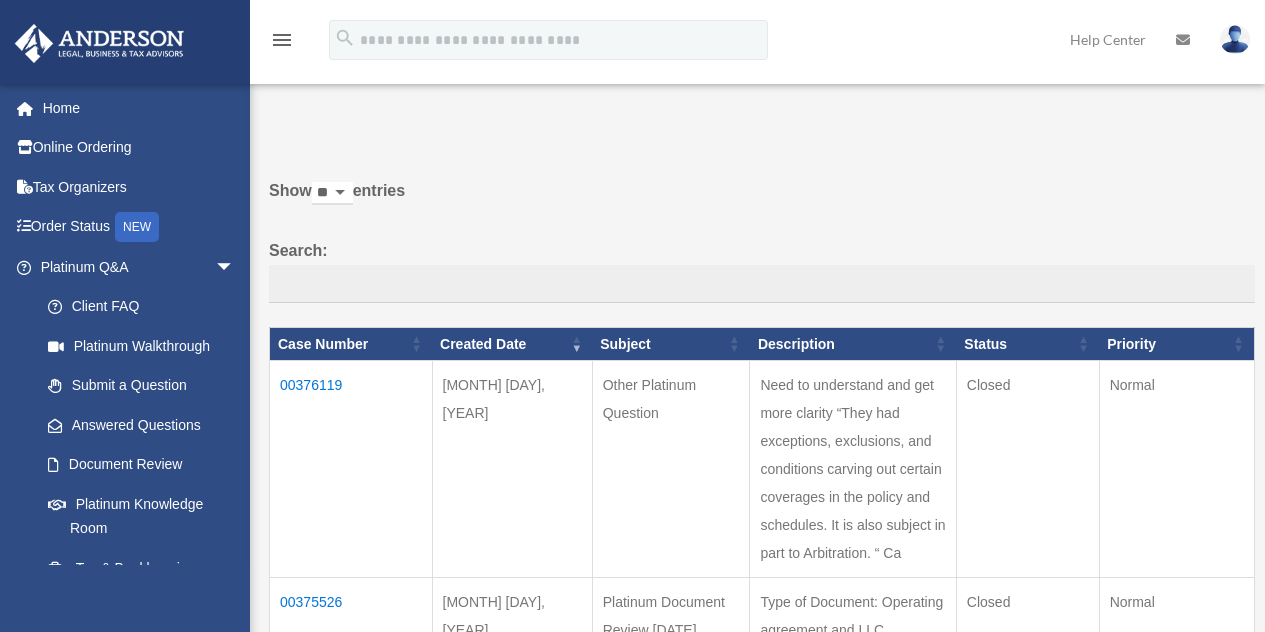 scroll, scrollTop: 0, scrollLeft: 0, axis: both 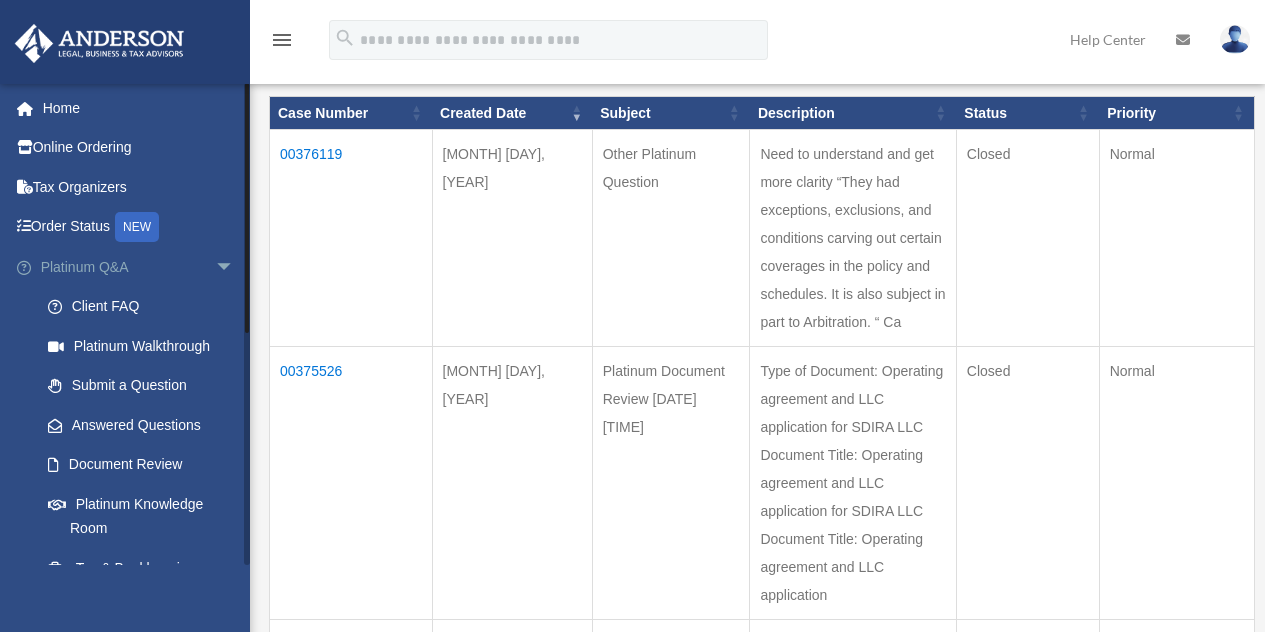 click on "arrow_drop_down" at bounding box center (235, 267) 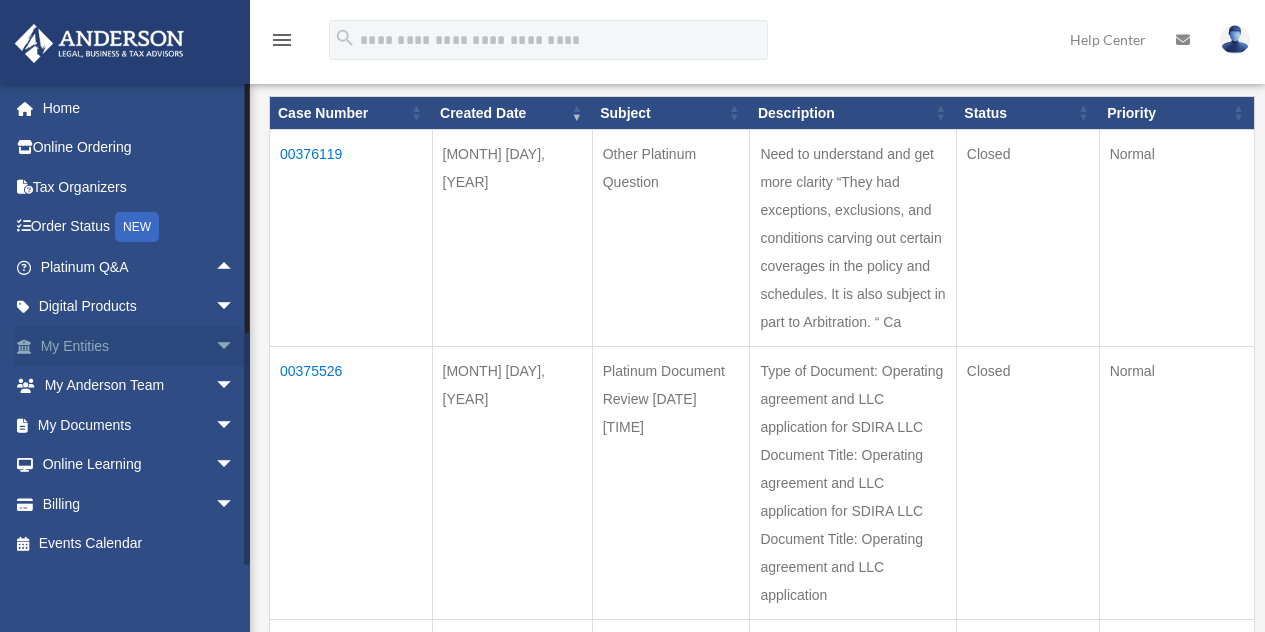 click on "arrow_drop_down" at bounding box center [235, 346] 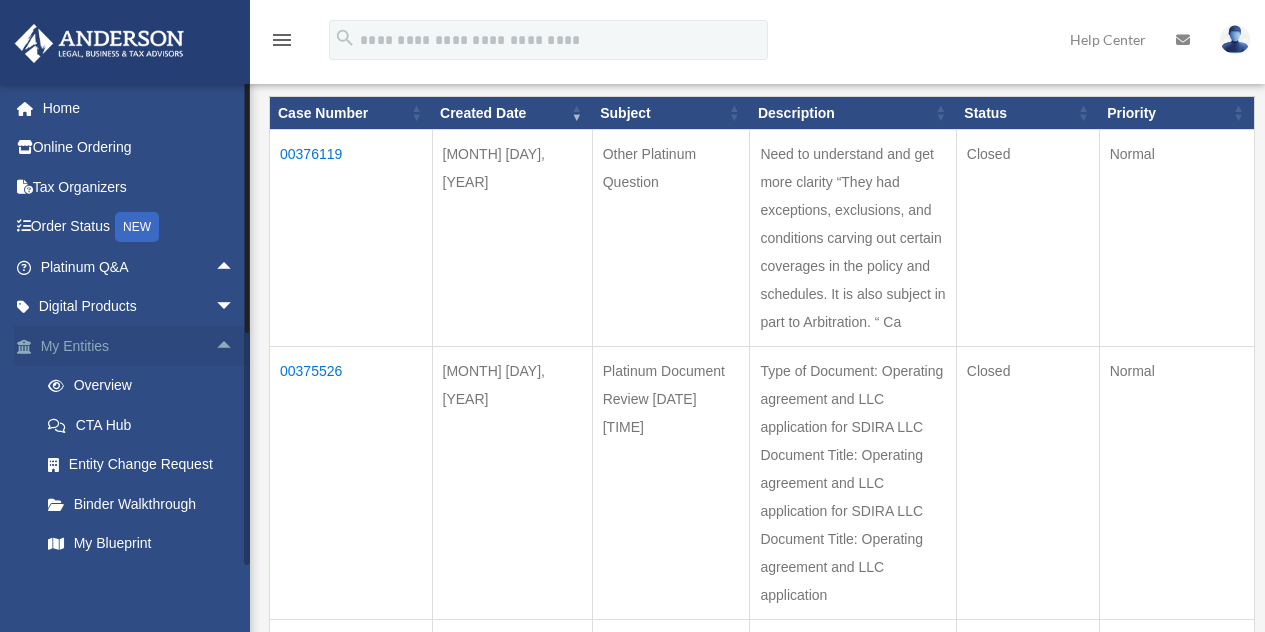click on "arrow_drop_up" at bounding box center (235, 346) 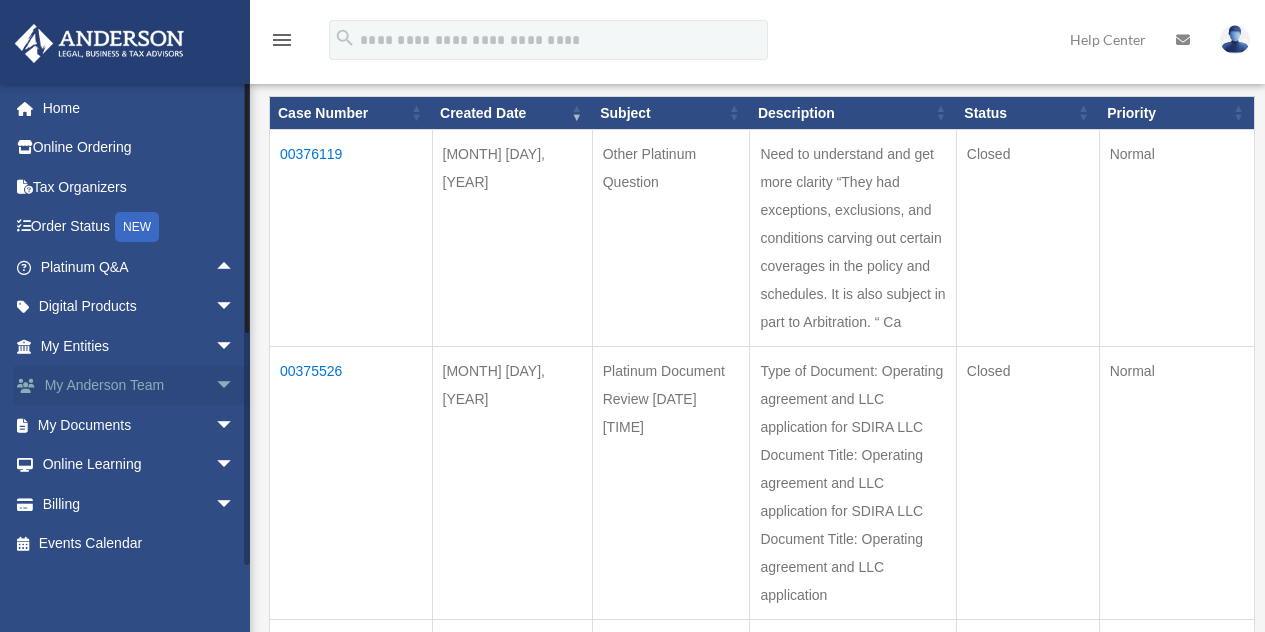 click on "arrow_drop_down" at bounding box center (235, 386) 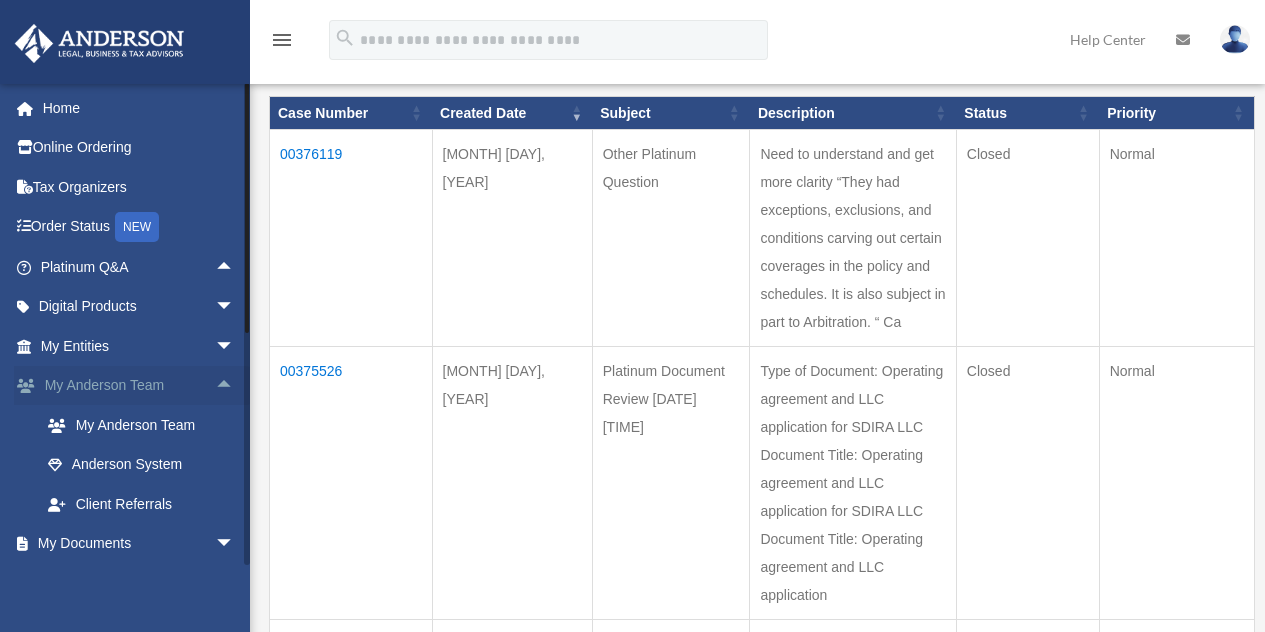 click on "arrow_drop_up" at bounding box center (235, 386) 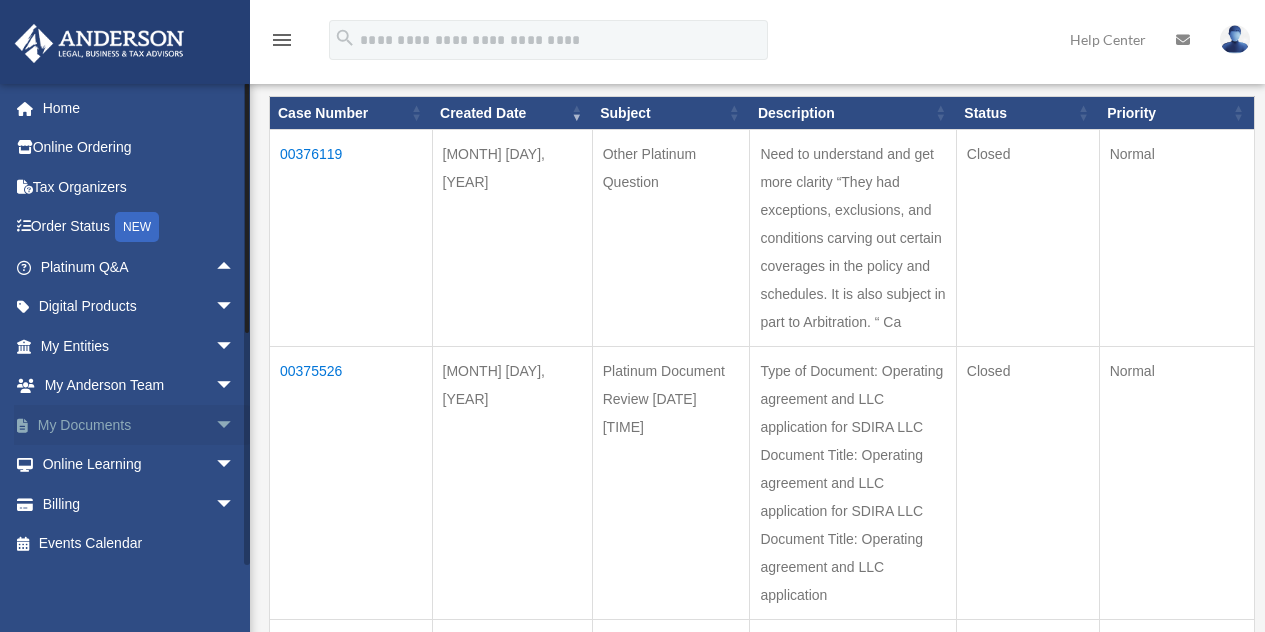 click on "arrow_drop_down" at bounding box center [235, 425] 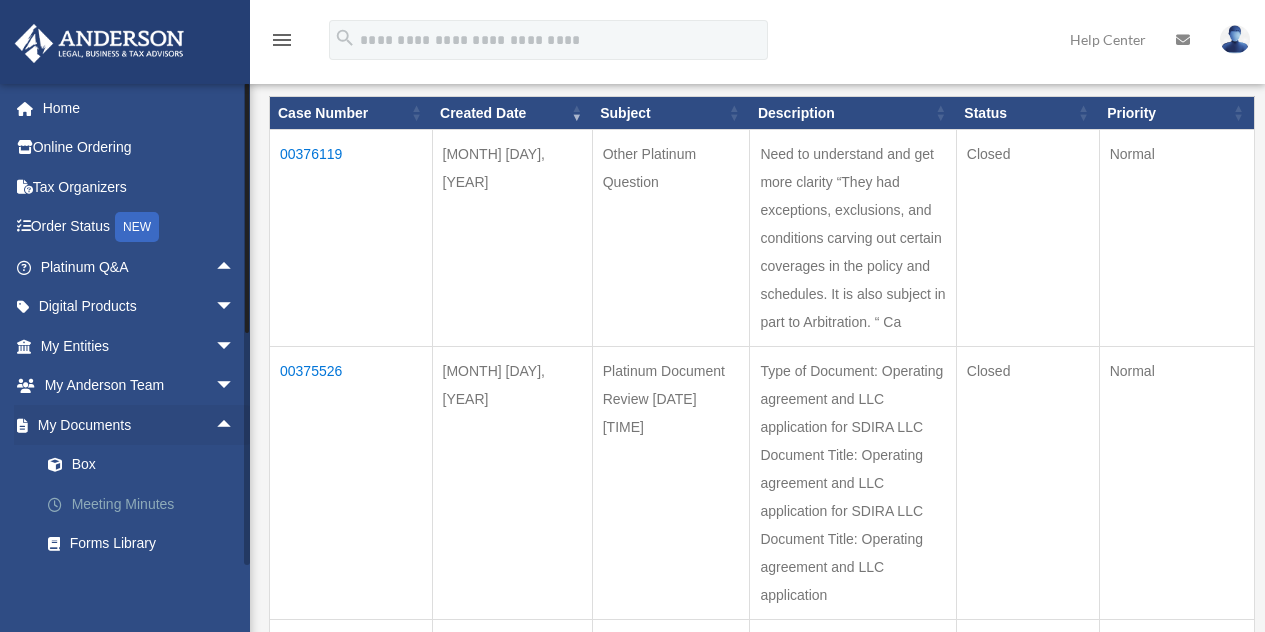 click on "Meeting Minutes" at bounding box center [146, 504] 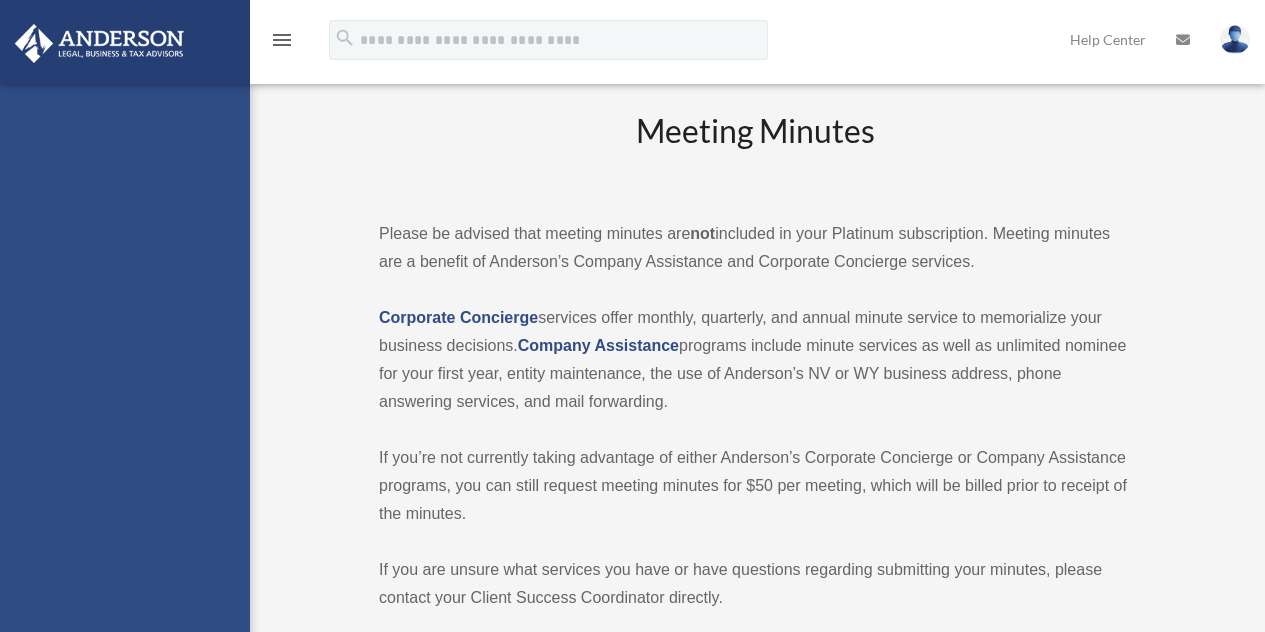 scroll, scrollTop: 0, scrollLeft: 0, axis: both 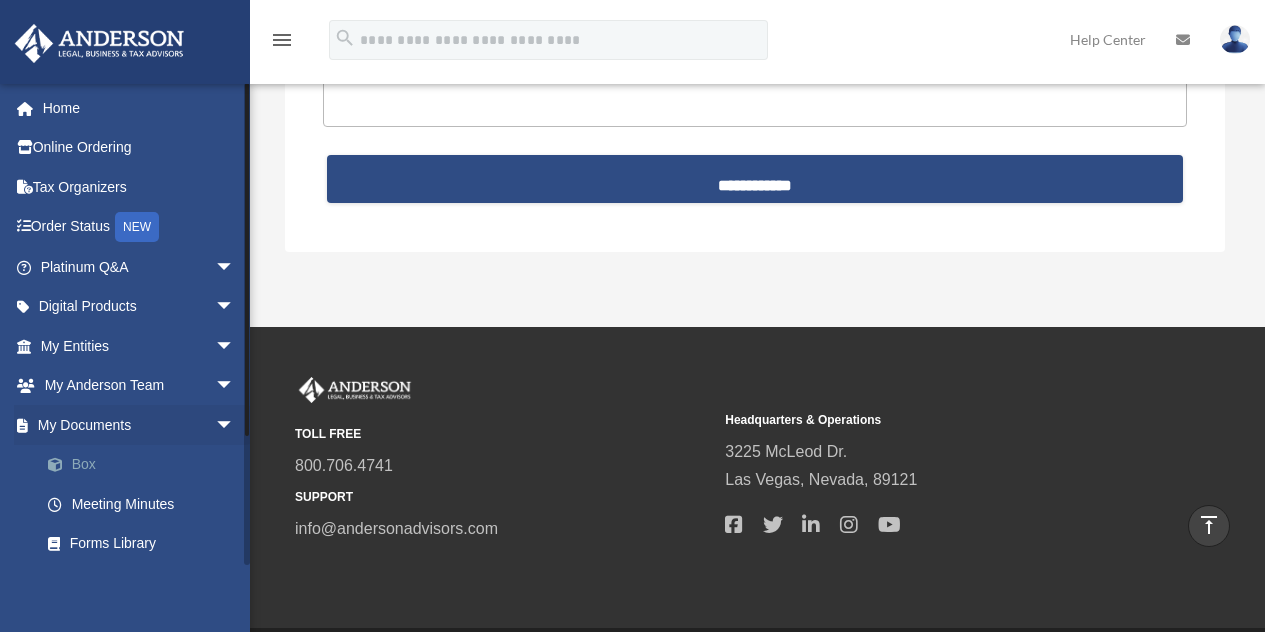 click on "Box" at bounding box center (146, 465) 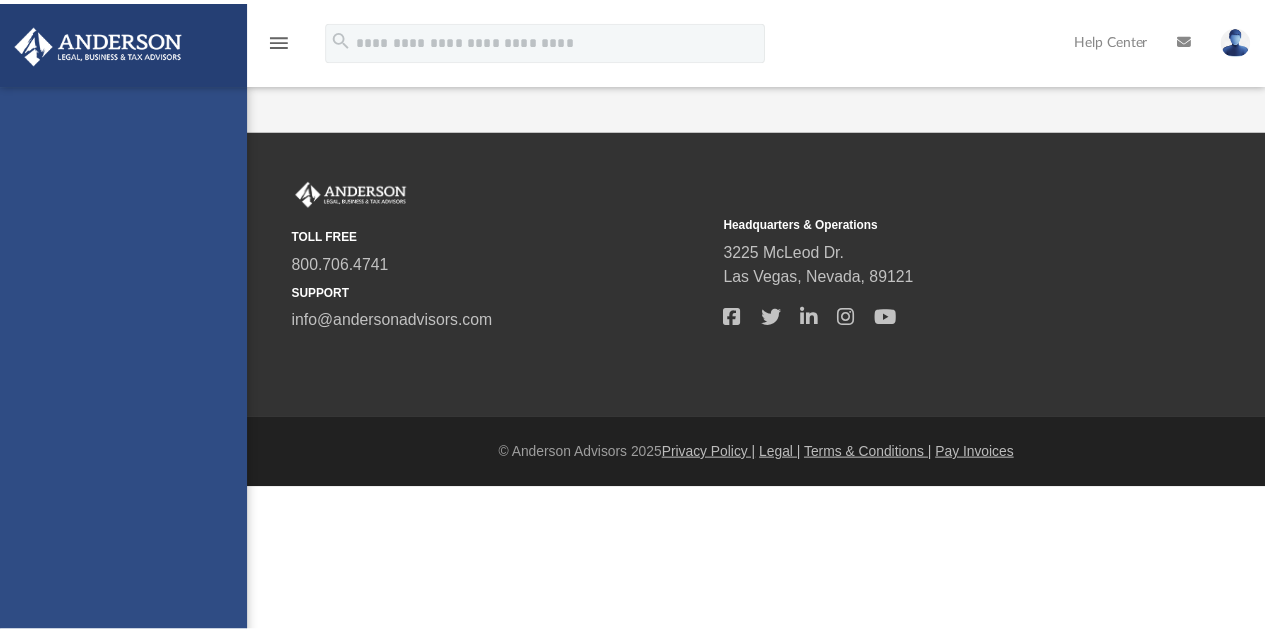 scroll, scrollTop: 0, scrollLeft: 0, axis: both 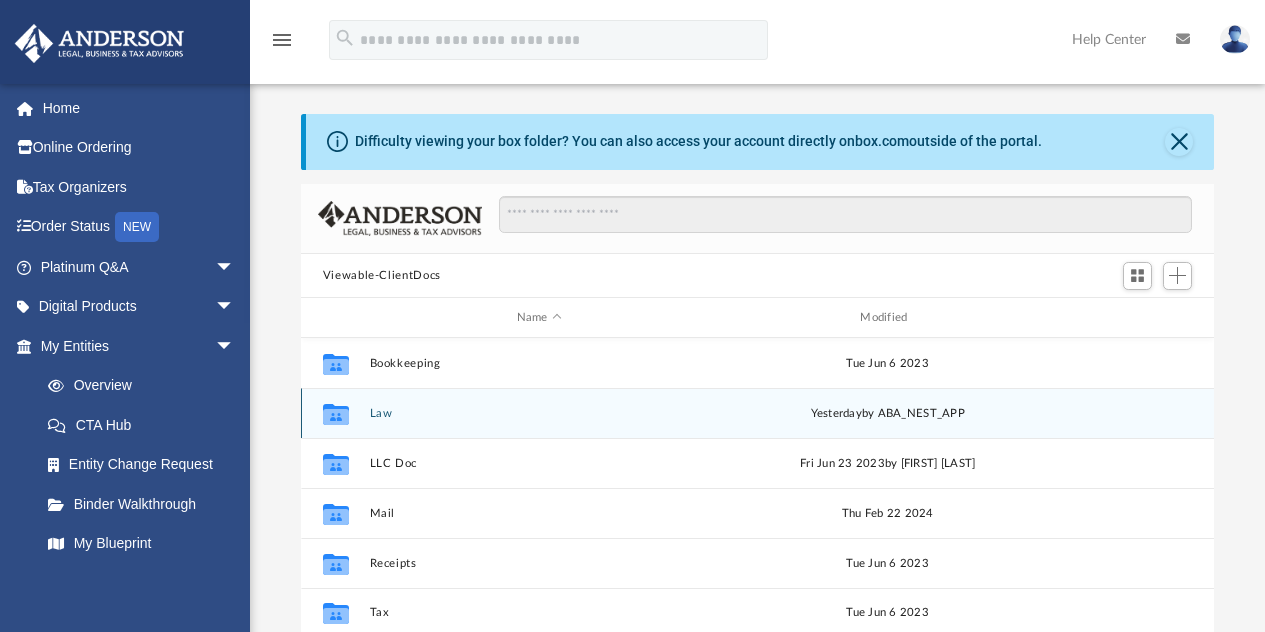 click on "Collaborated Folder Law yesterday  by ABA_NEST_APP" at bounding box center (758, 413) 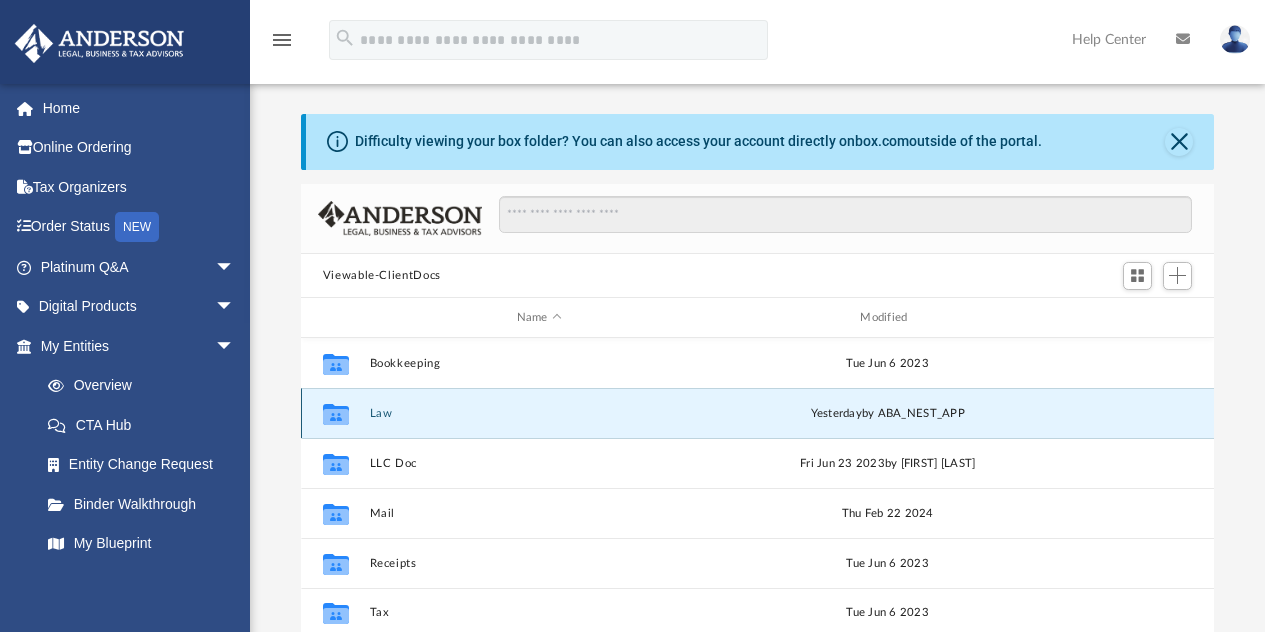 click on "Law" at bounding box center [539, 413] 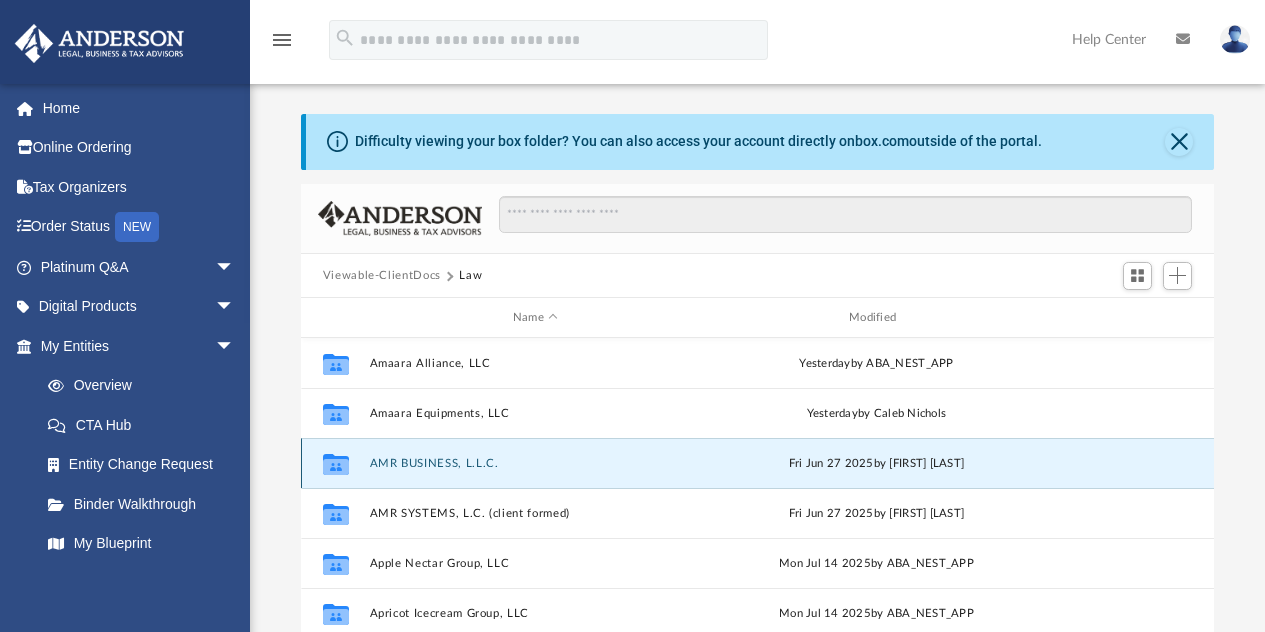 click on "AMR BUSINESS, L.L.C." at bounding box center [535, 463] 